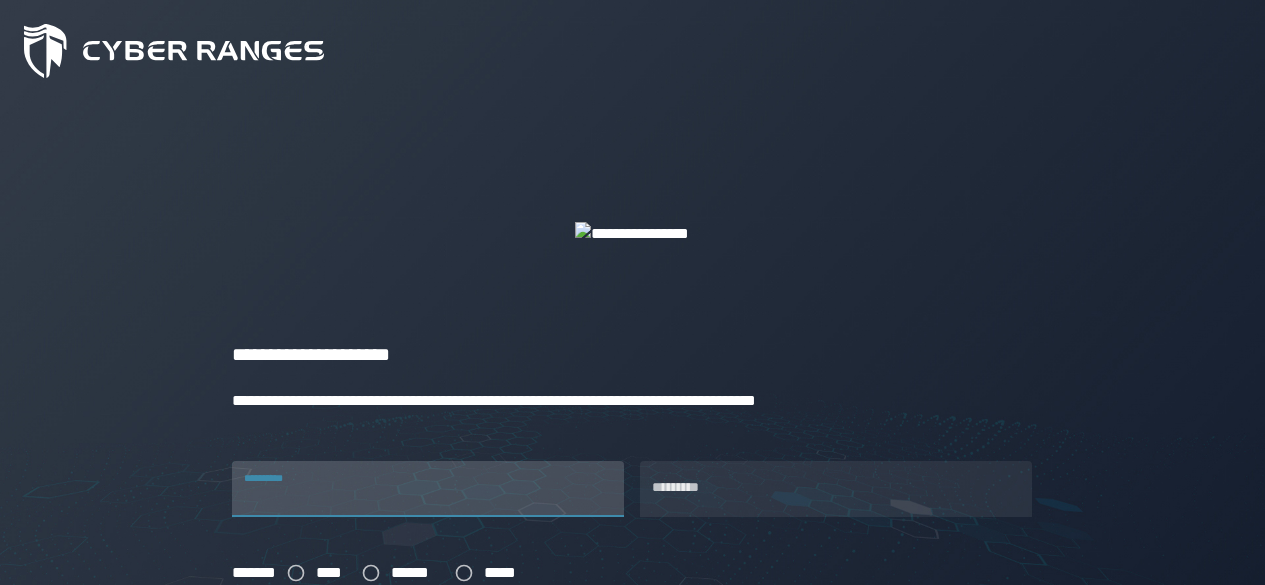 scroll, scrollTop: 200, scrollLeft: 0, axis: vertical 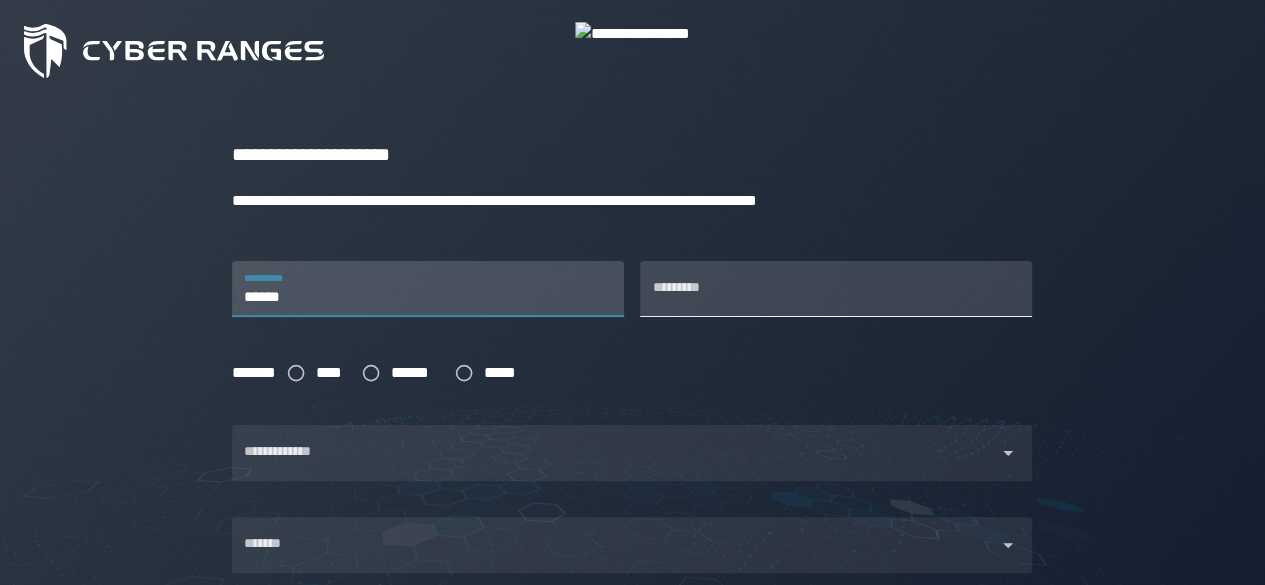 type on "******" 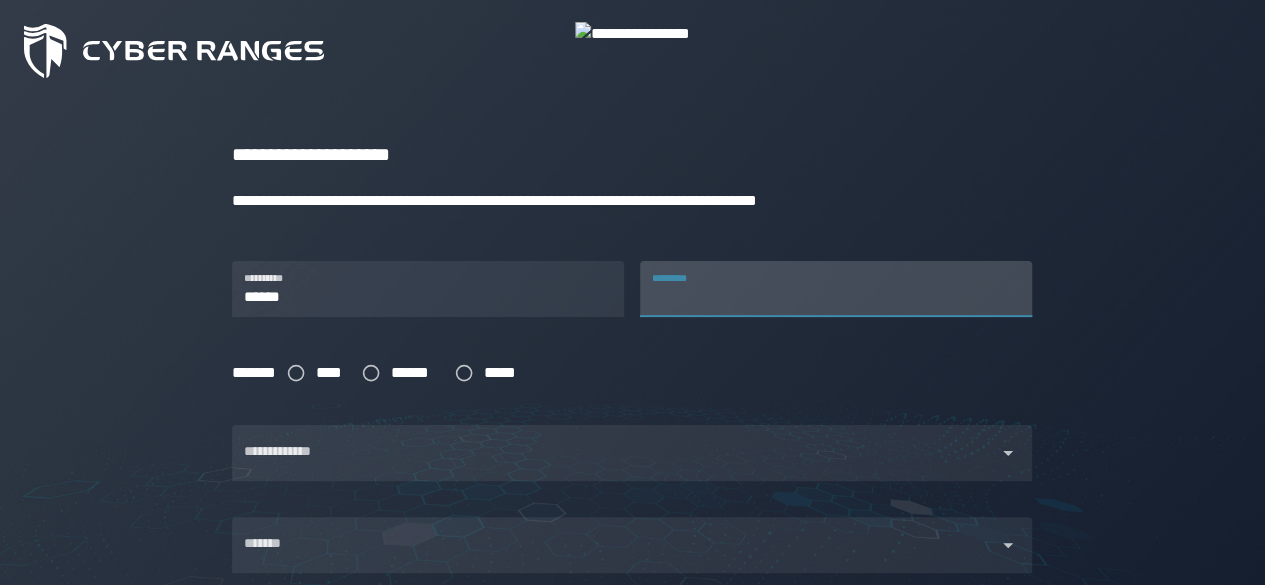 click on "*********" at bounding box center (836, 289) 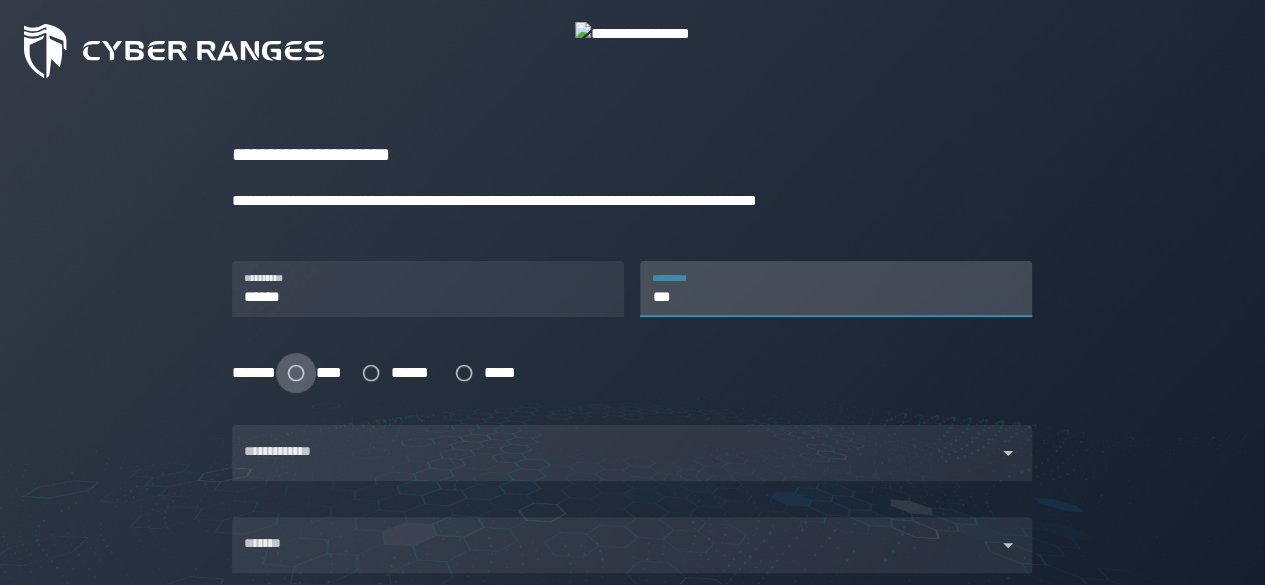 type on "***" 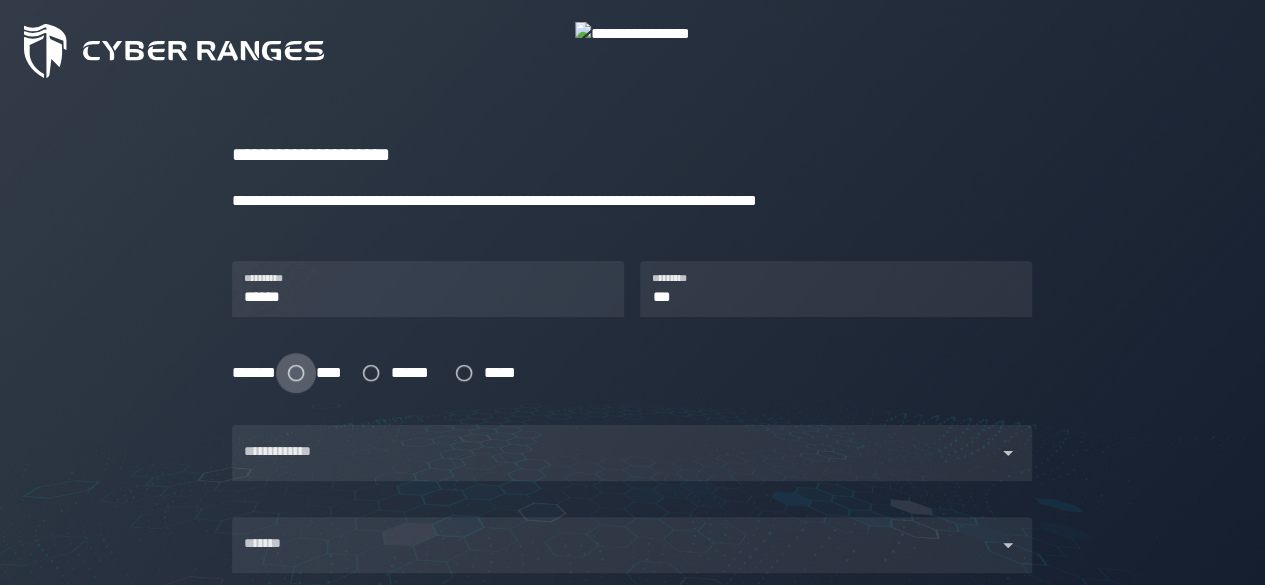 click 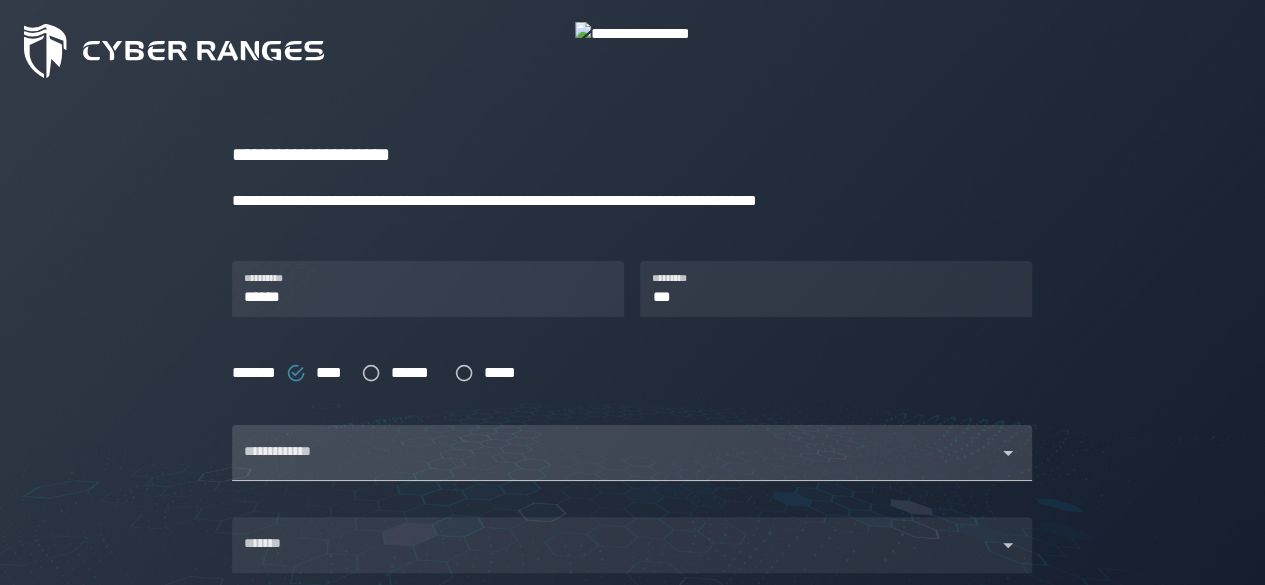 click at bounding box center (614, 465) 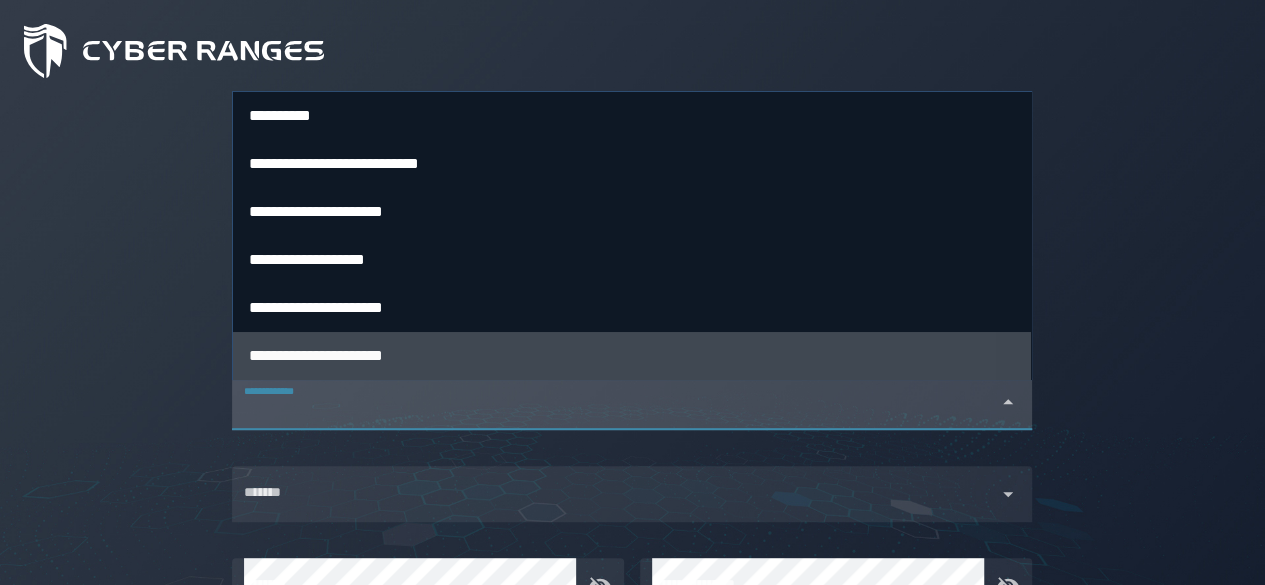 scroll, scrollTop: 151, scrollLeft: 0, axis: vertical 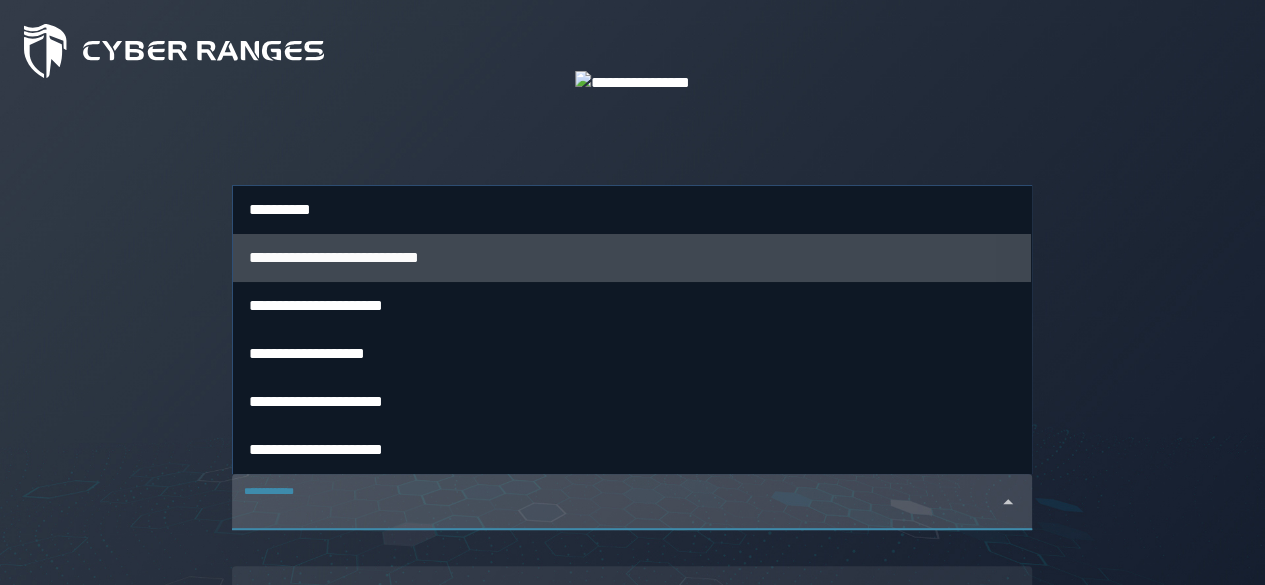 click on "**********" at bounding box center (334, 257) 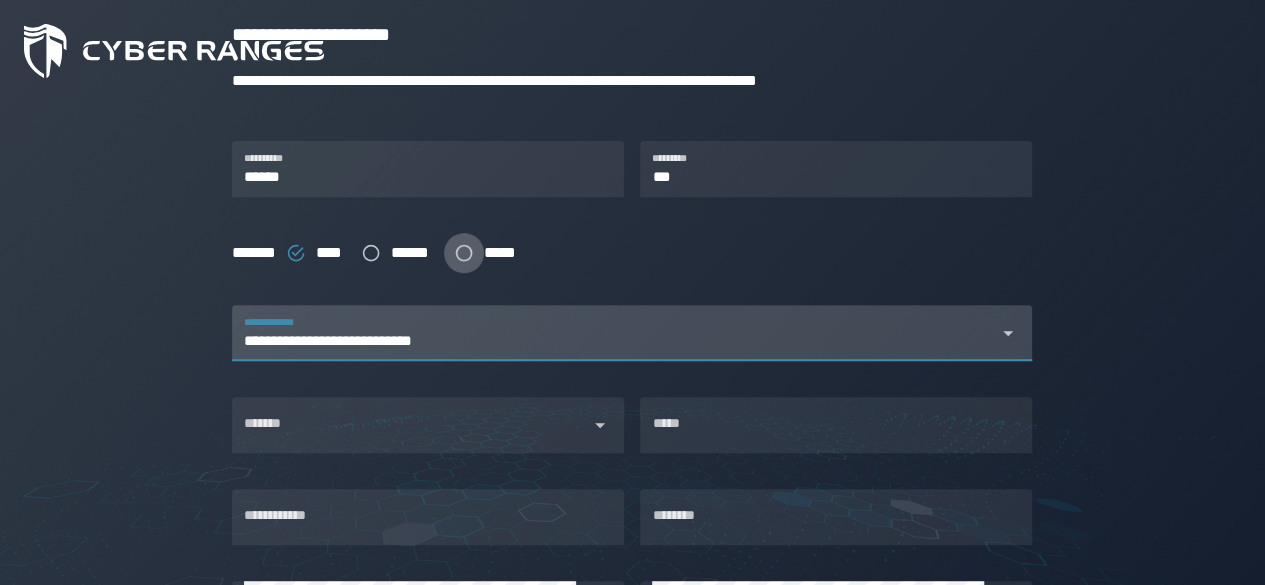 scroll, scrollTop: 351, scrollLeft: 0, axis: vertical 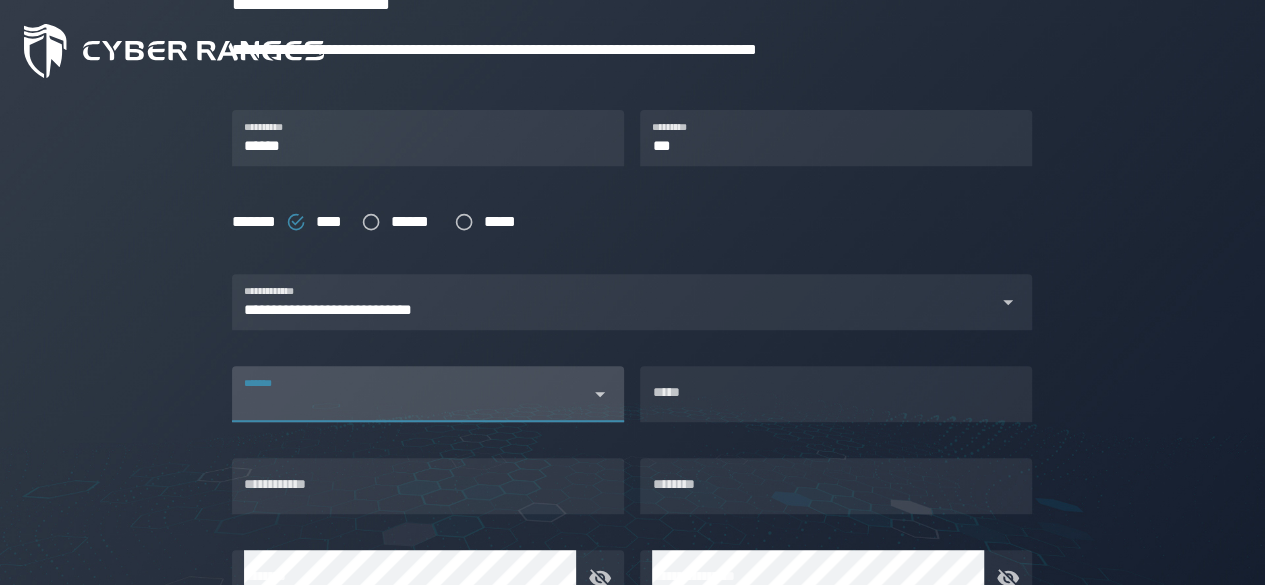 click on "*******" at bounding box center (410, 402) 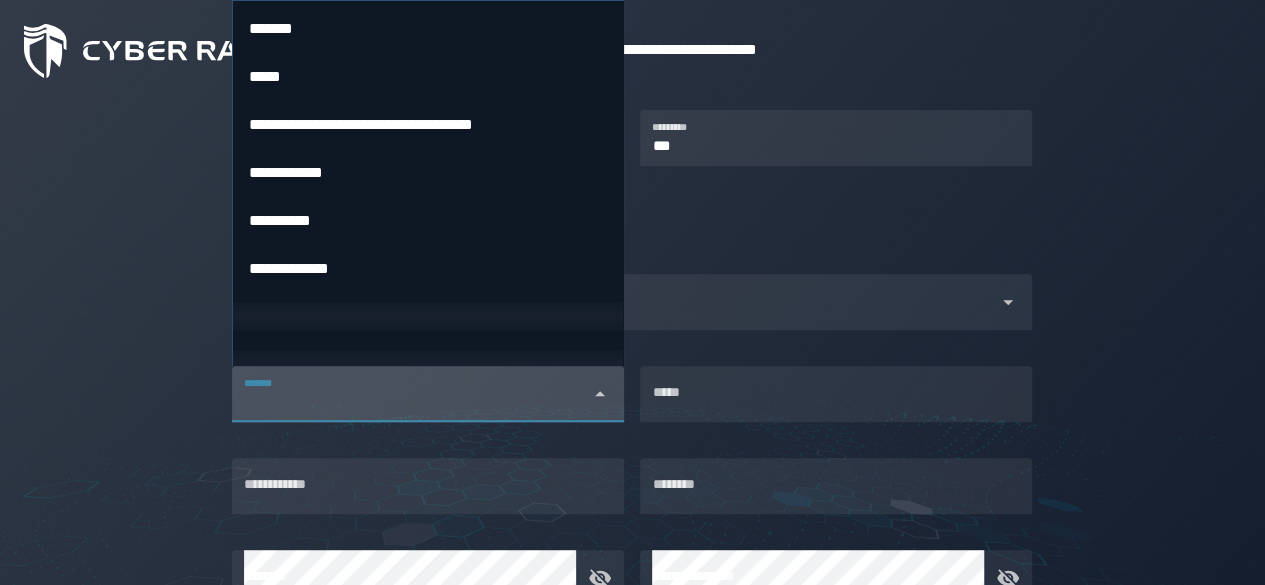 scroll, scrollTop: 2300, scrollLeft: 0, axis: vertical 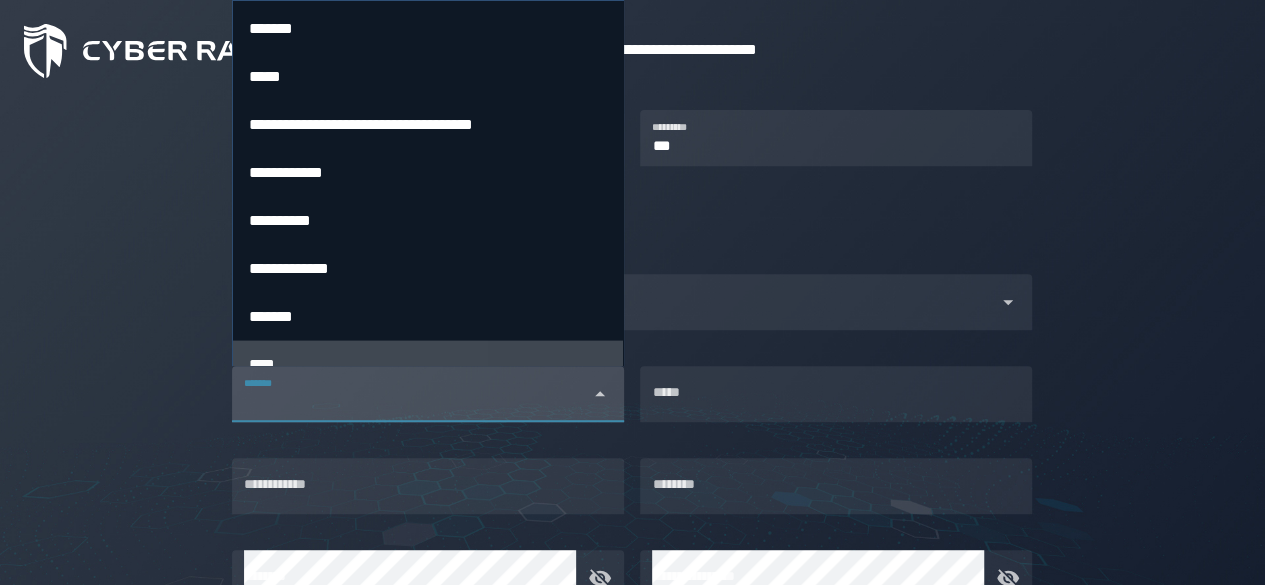 type on "*****" 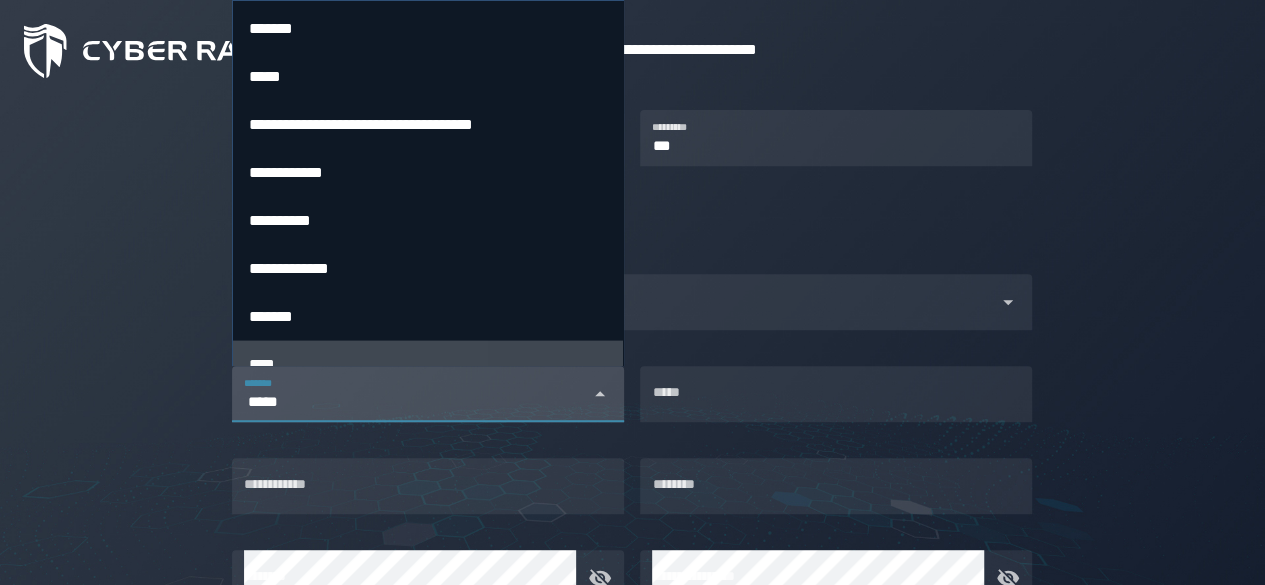 type 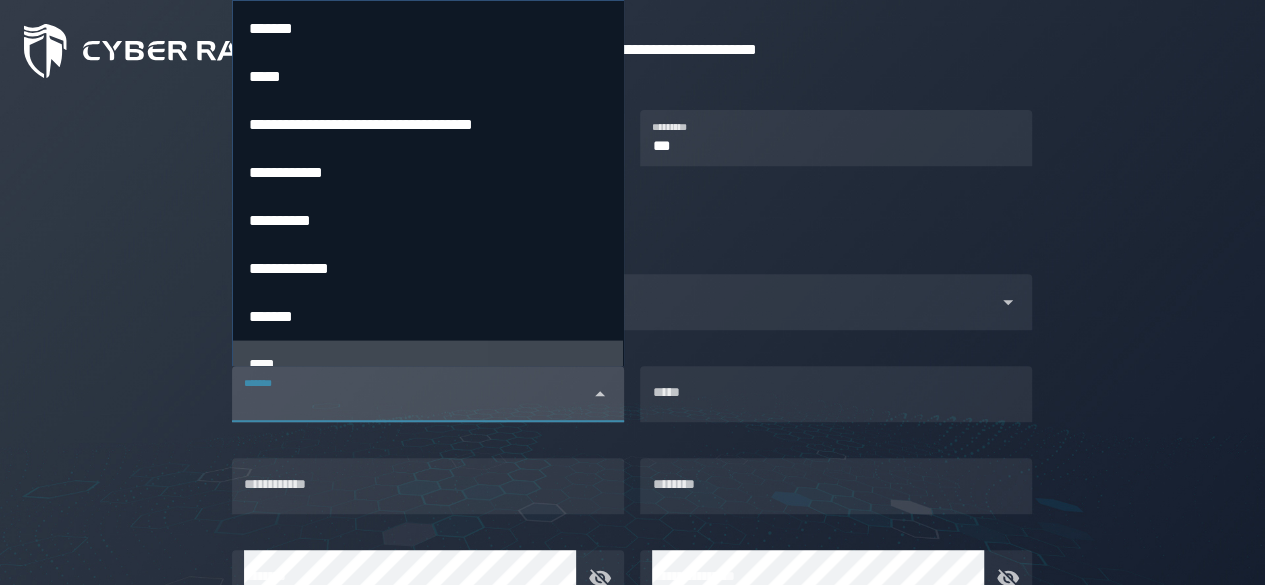 type on "**********" 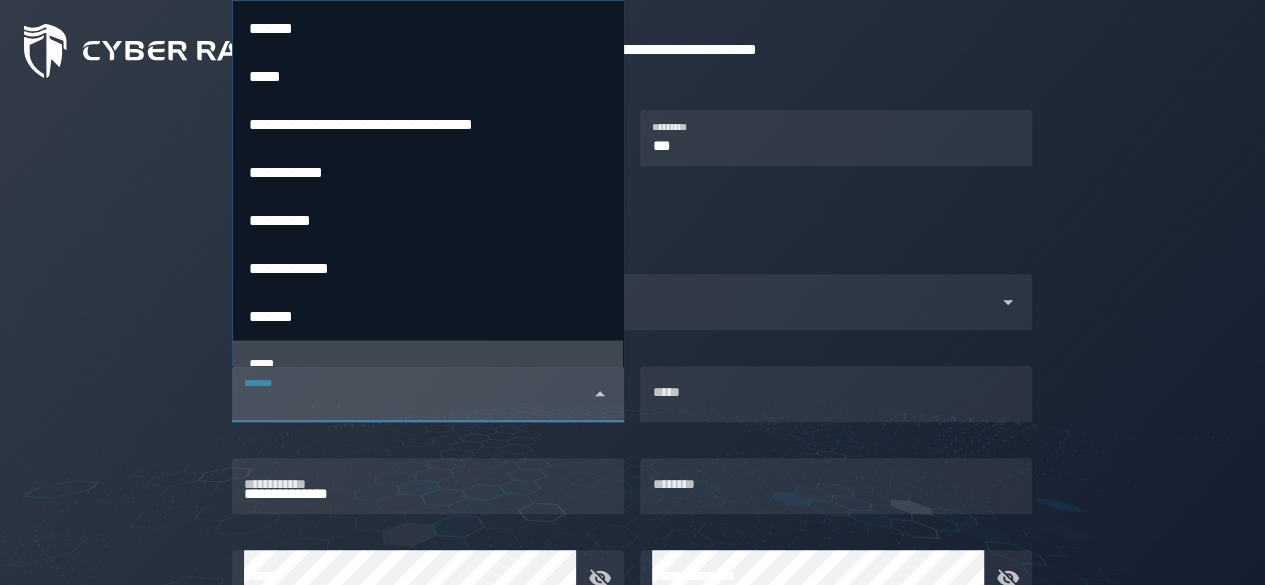 type on "****" 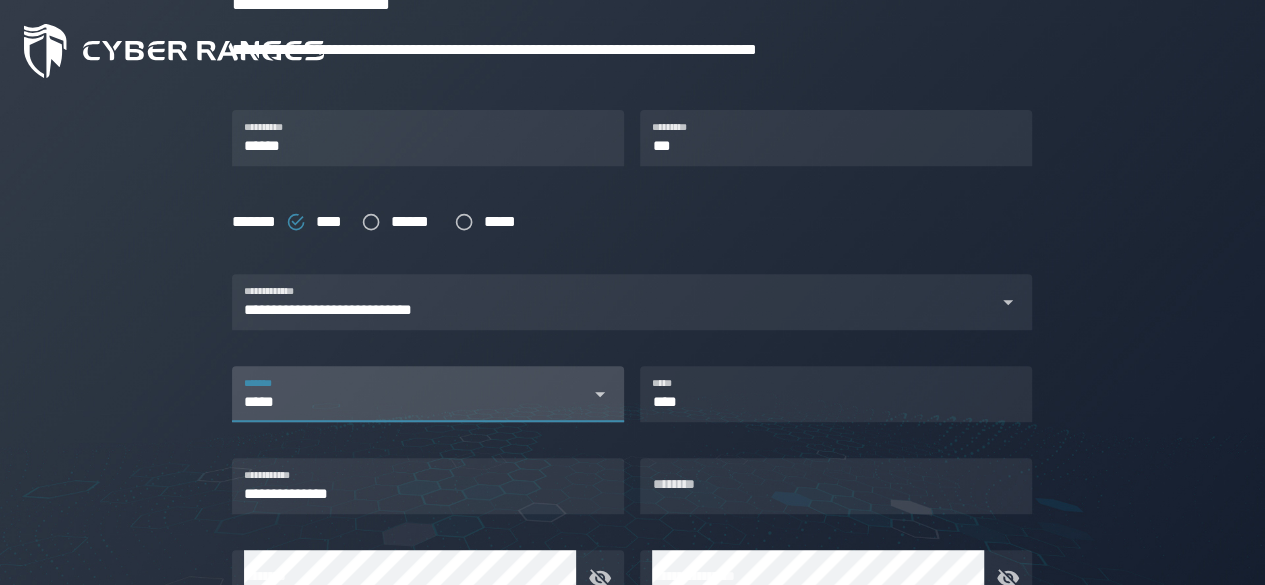 type on "*****" 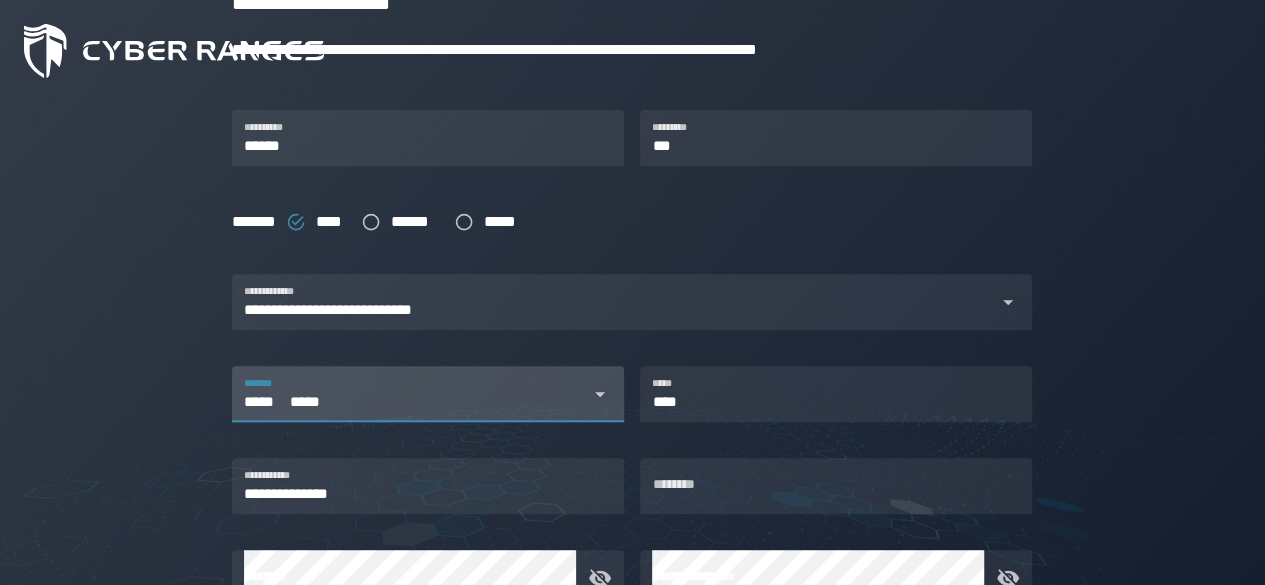 type 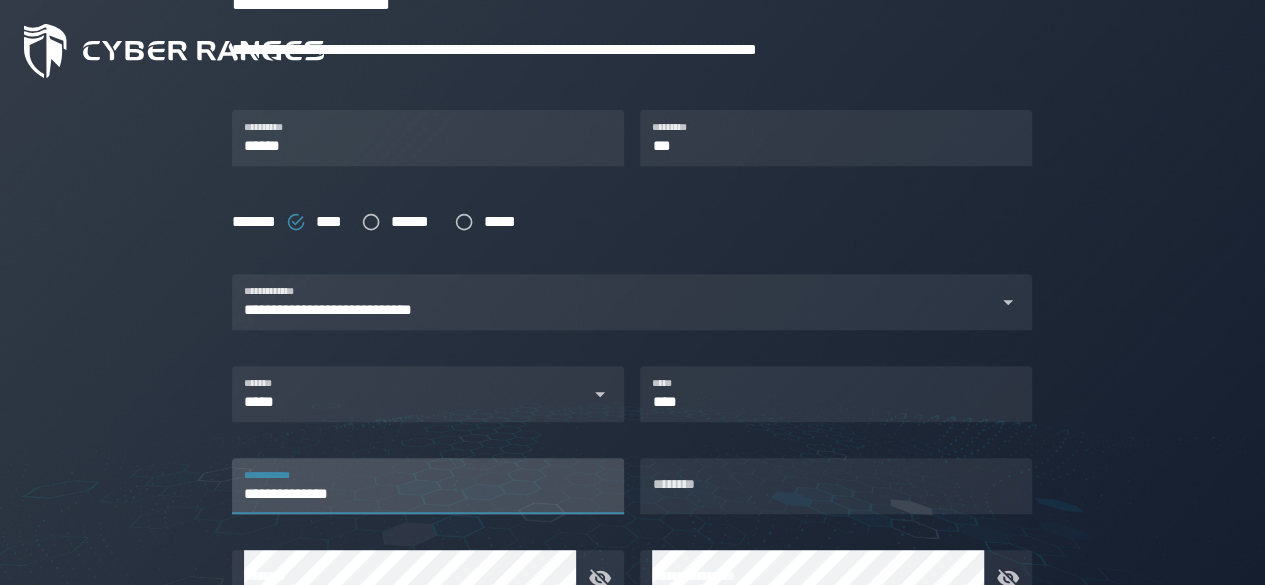 click on "**********" at bounding box center [428, 486] 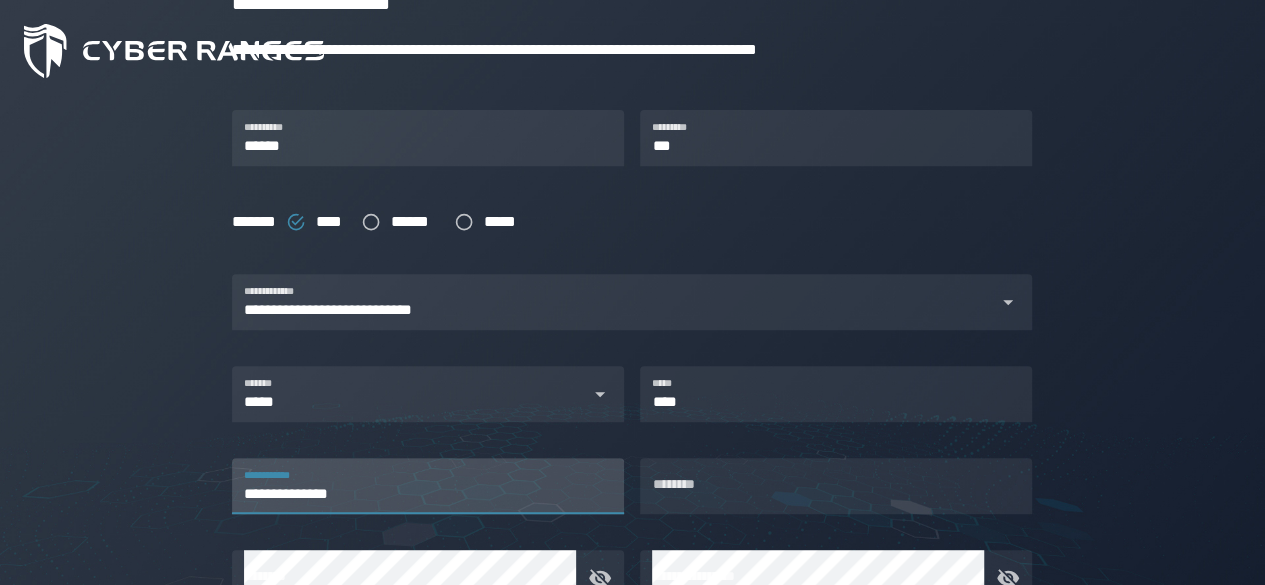 click at bounding box center (428, 432) 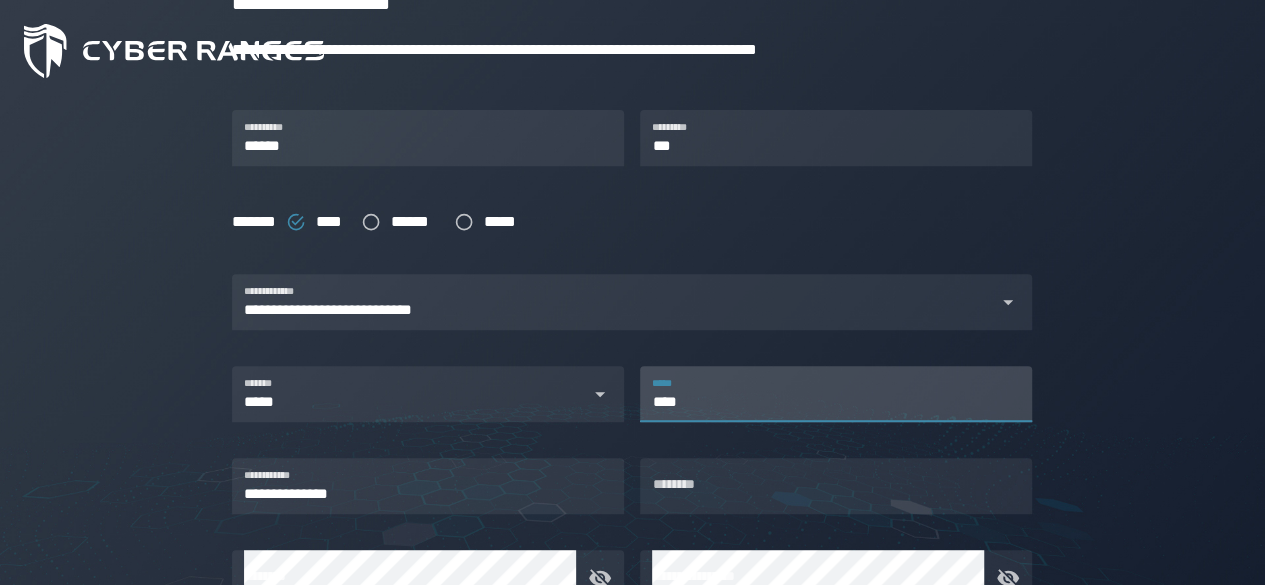 click on "****" at bounding box center [836, 394] 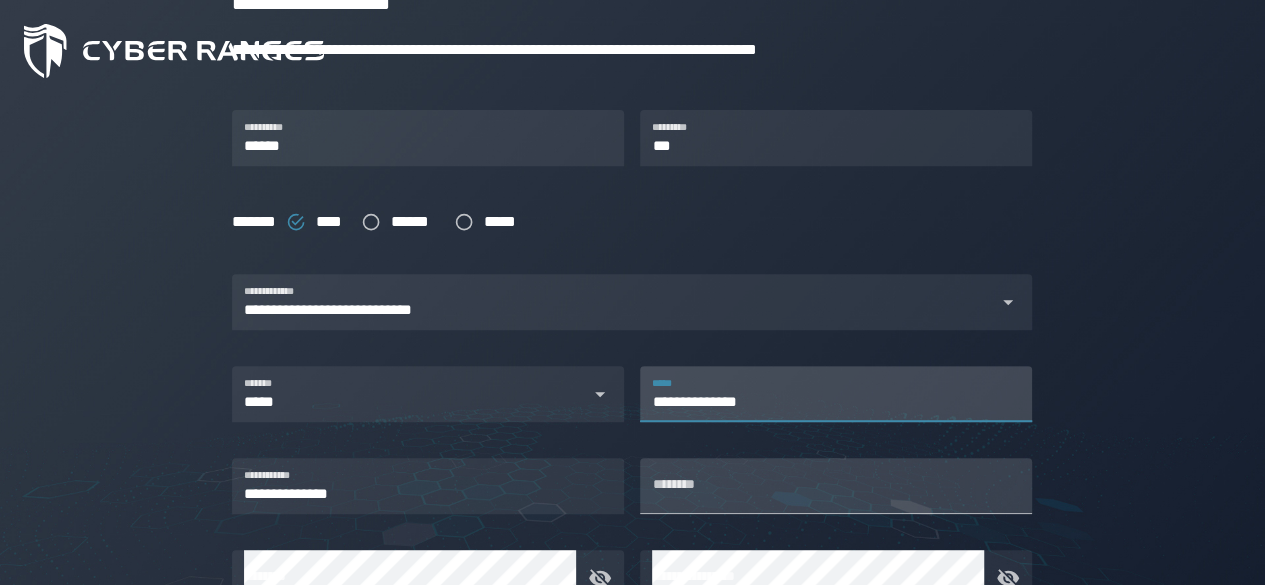 type on "**********" 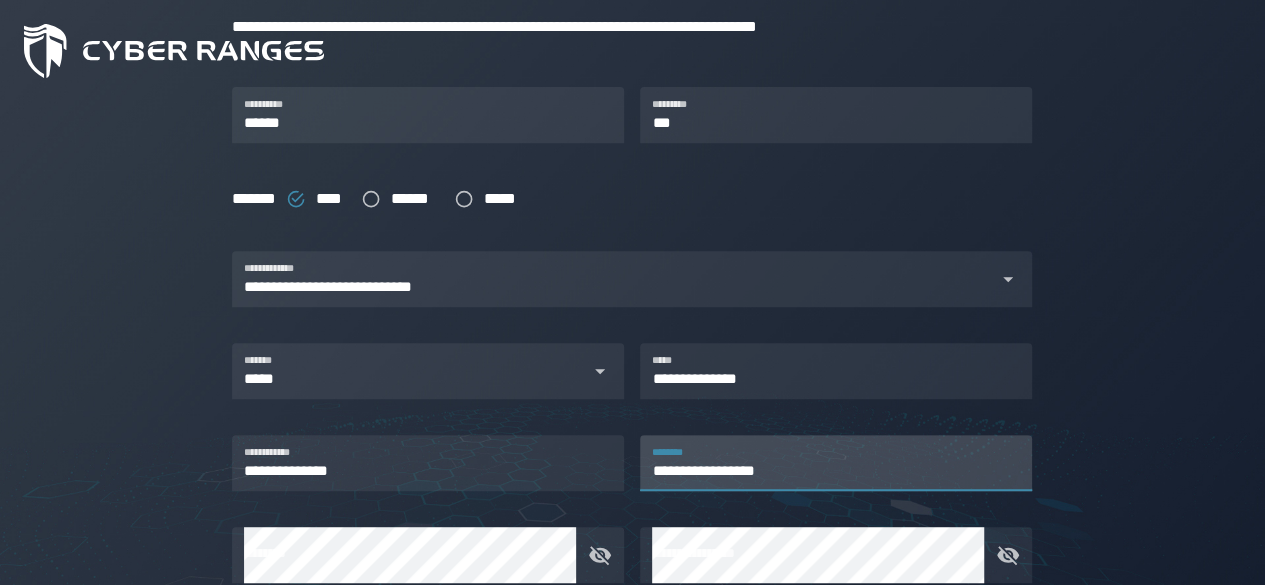 scroll, scrollTop: 343, scrollLeft: 0, axis: vertical 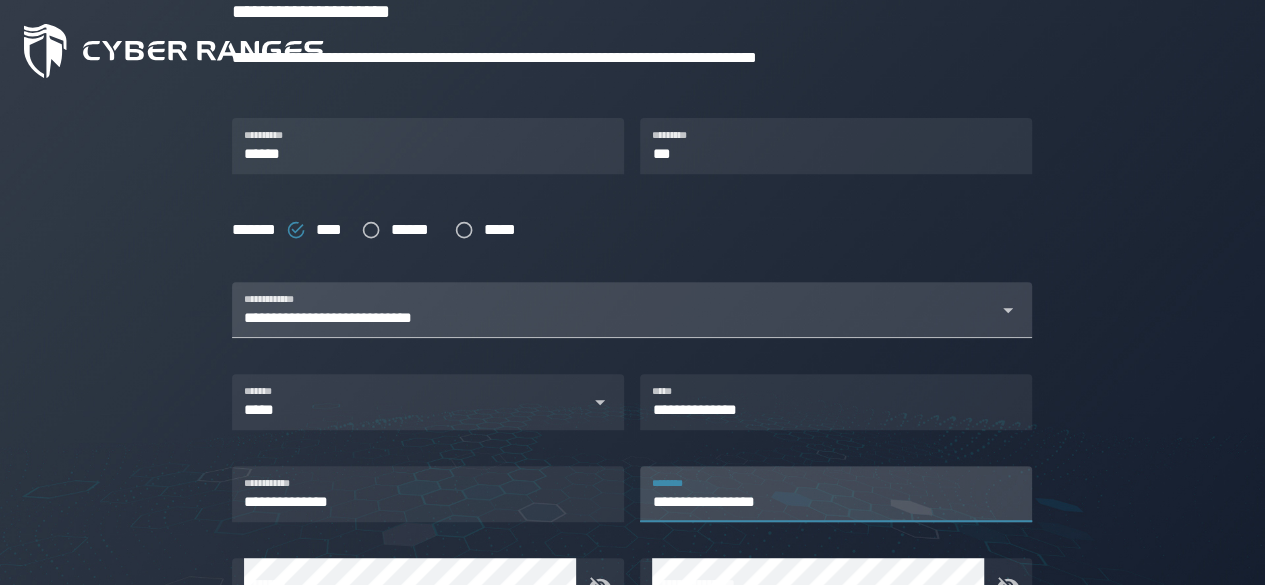 type on "**********" 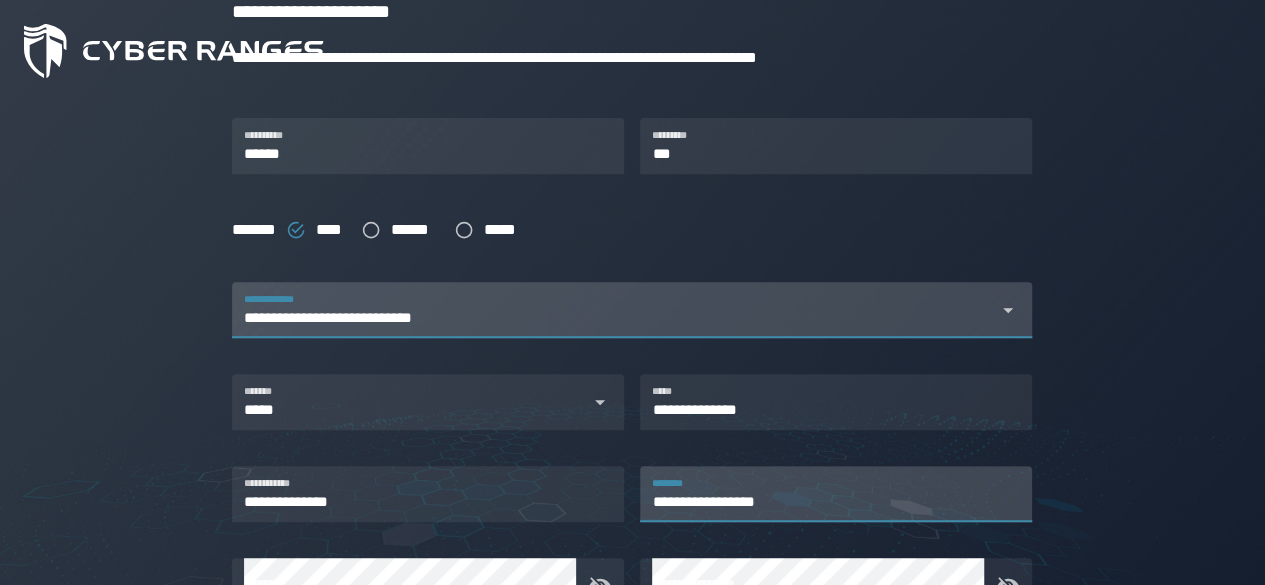 click on "**********" at bounding box center [614, 322] 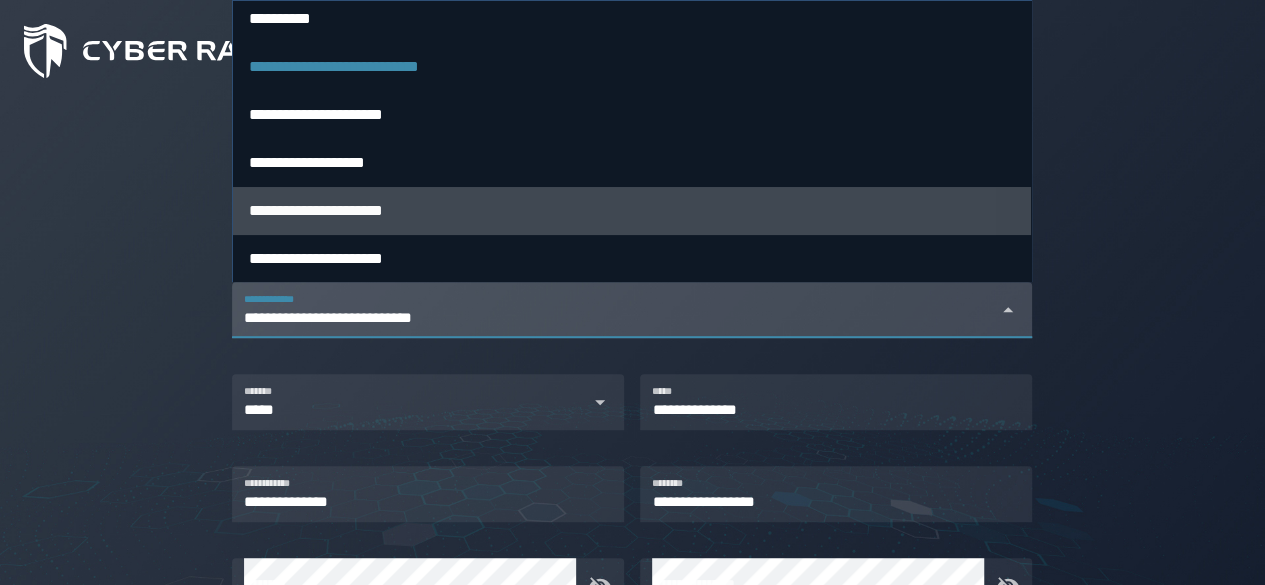 scroll, scrollTop: 8, scrollLeft: 0, axis: vertical 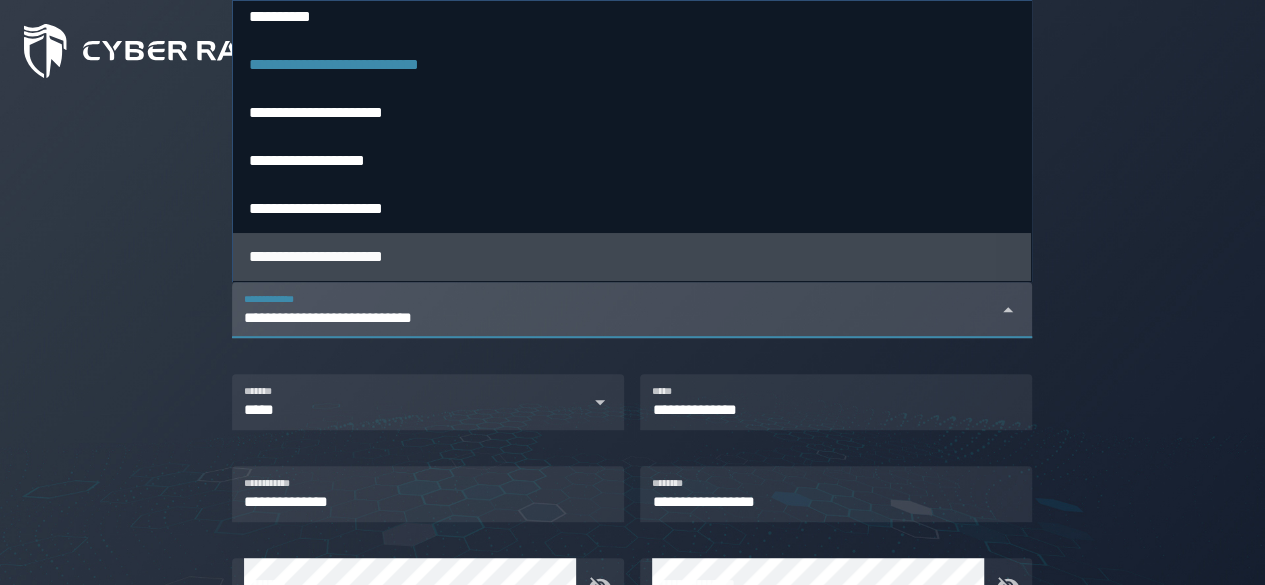 click on "**********" at bounding box center (632, 256) 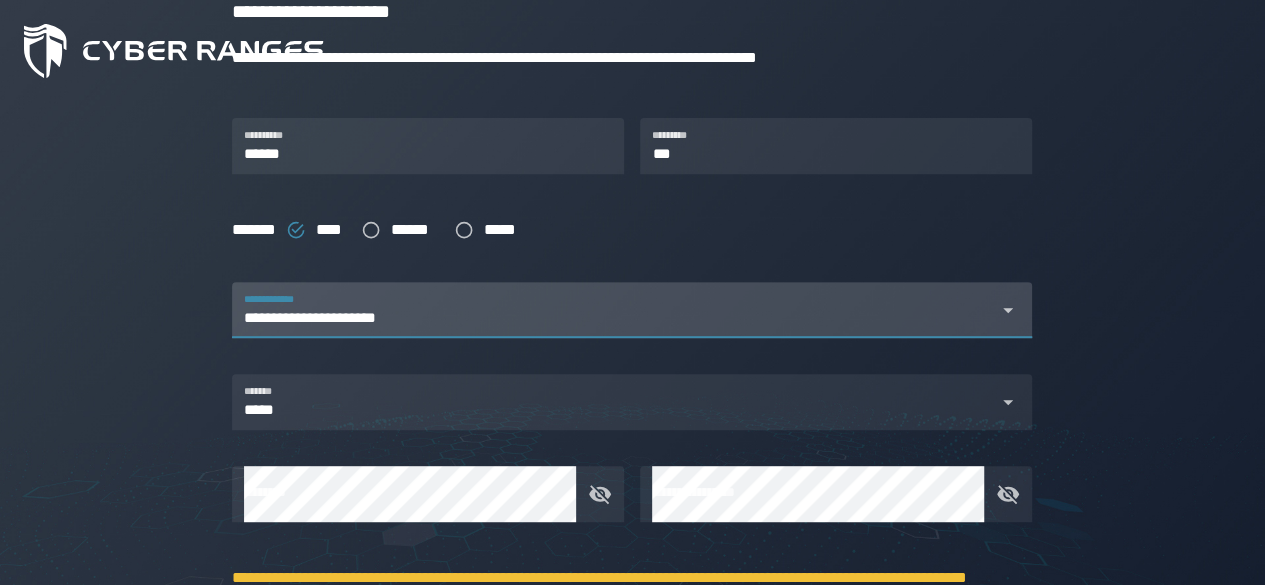 scroll, scrollTop: 0, scrollLeft: 167, axis: horizontal 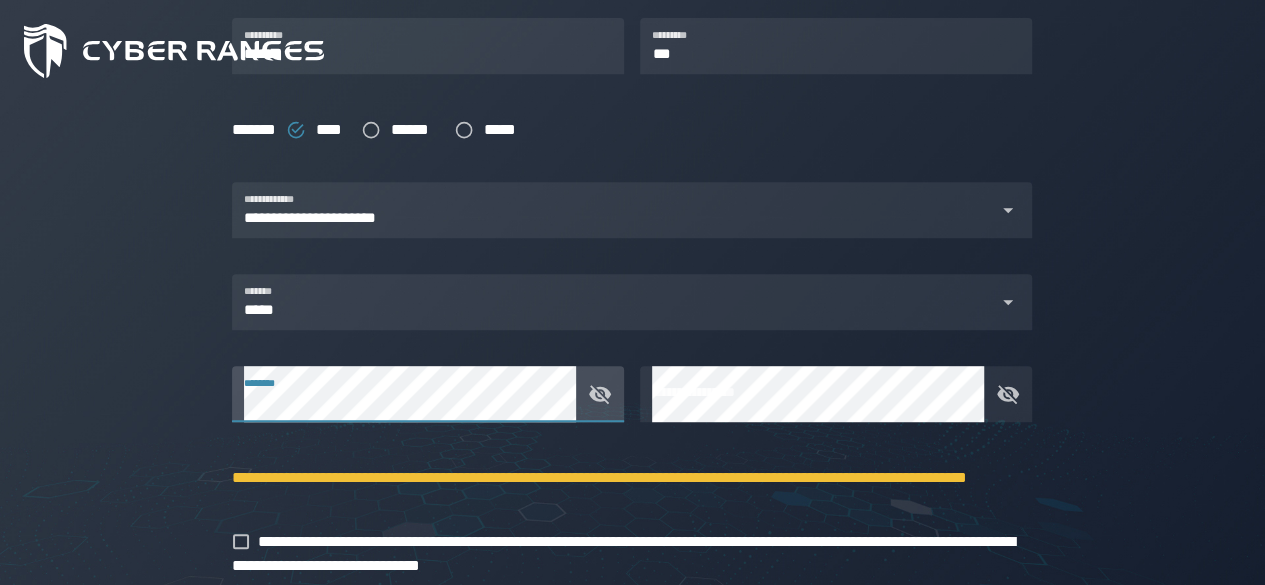 click 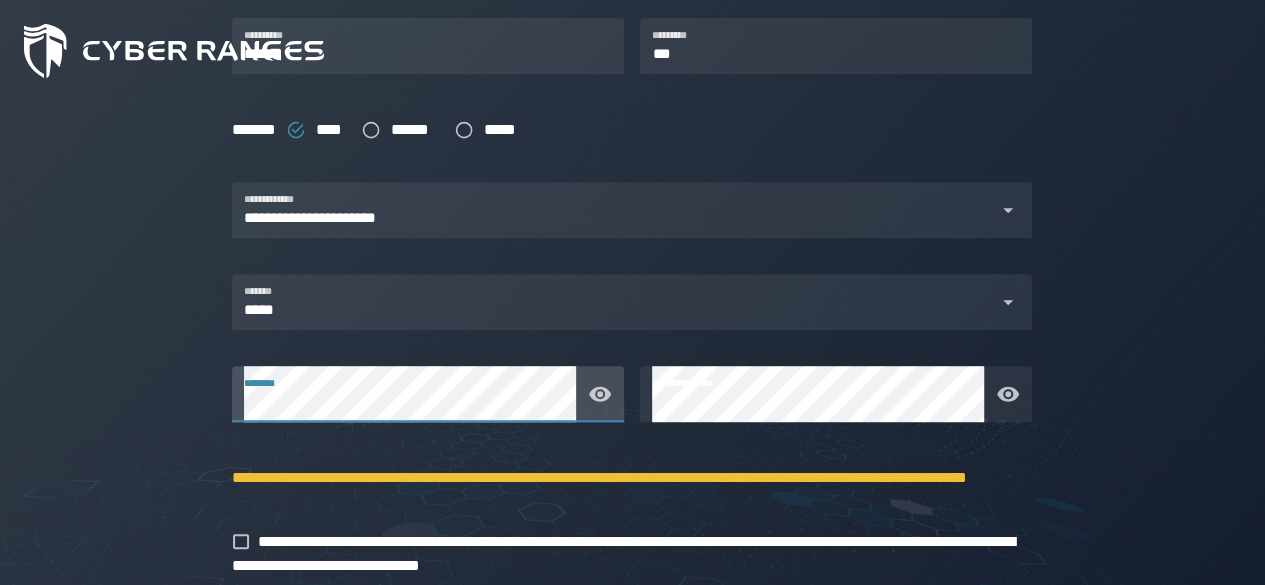 click 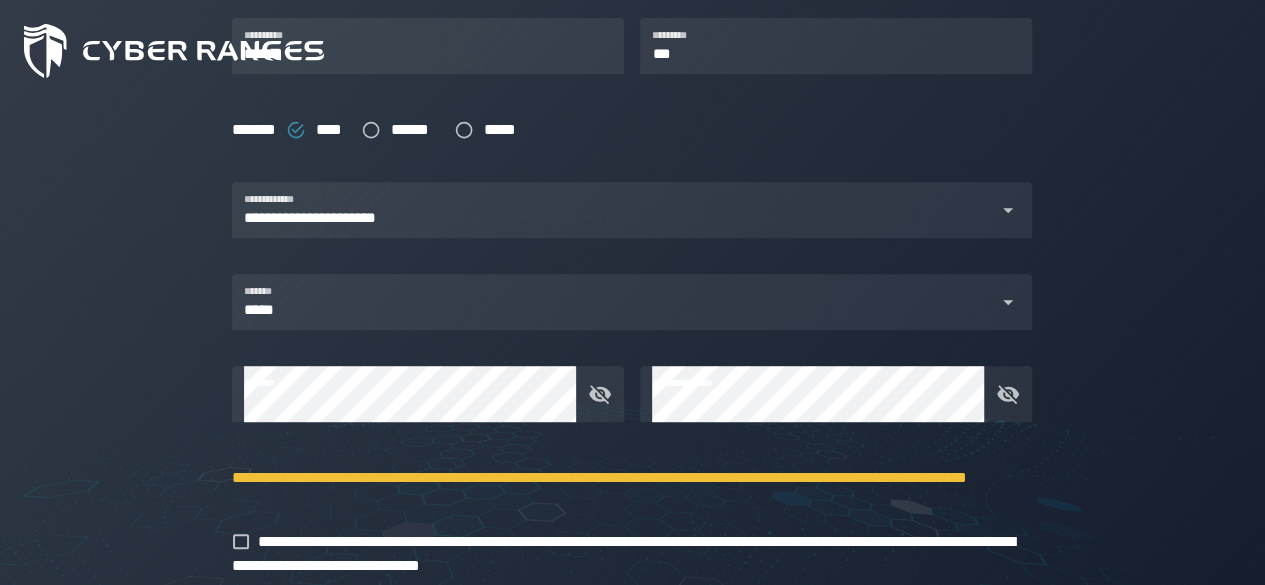 click on "**********" at bounding box center [624, 546] 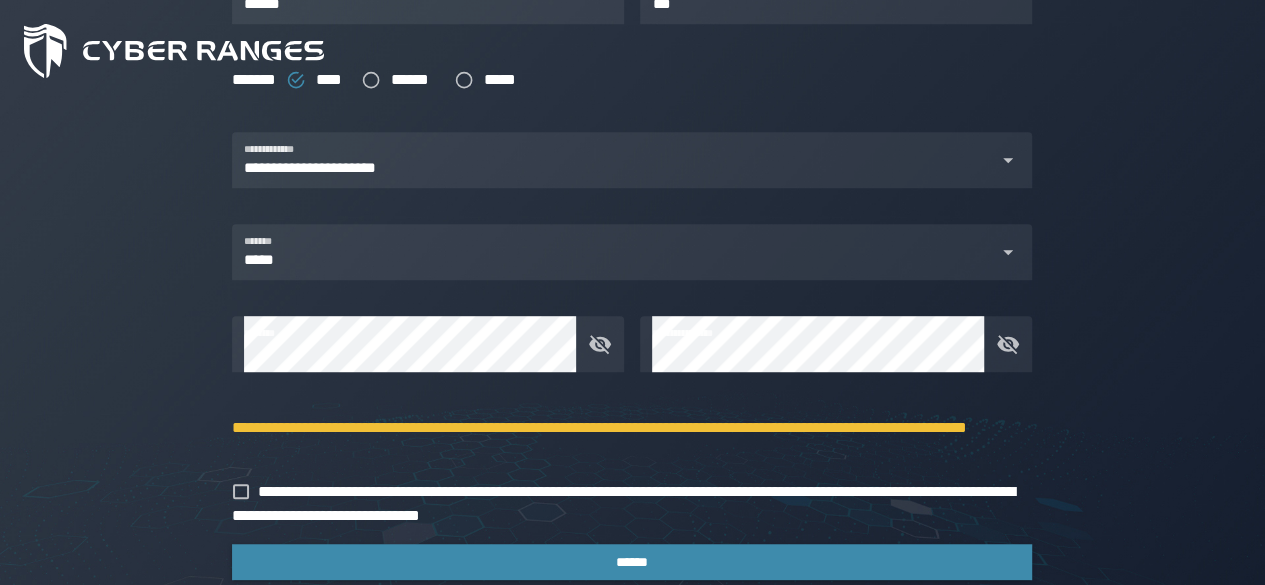 scroll, scrollTop: 492, scrollLeft: 0, axis: vertical 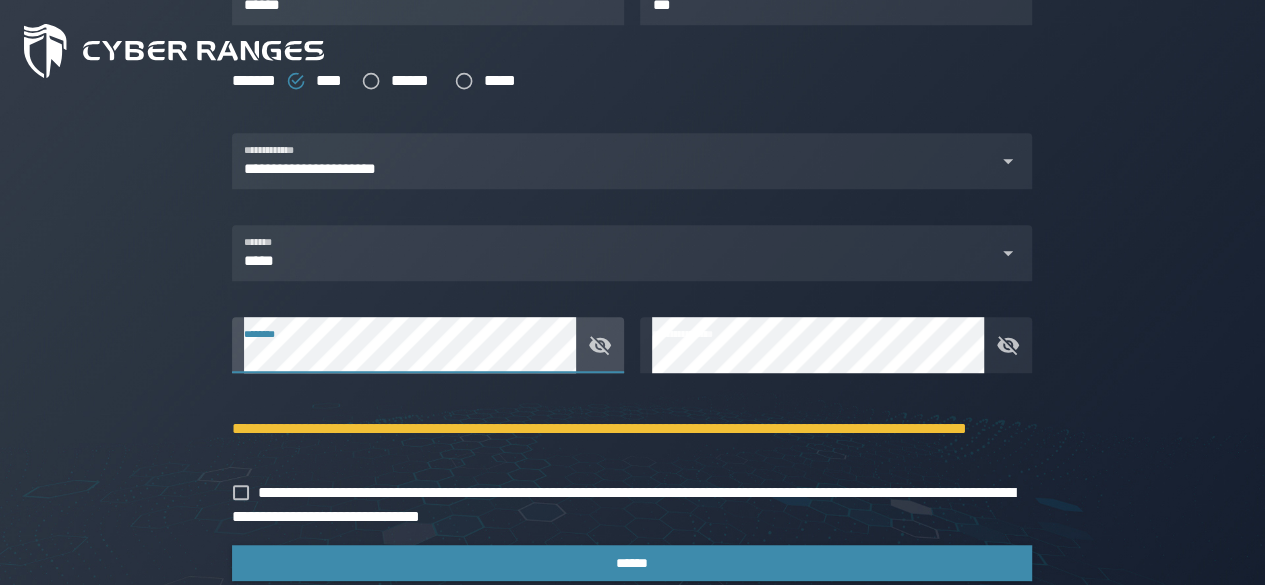 click 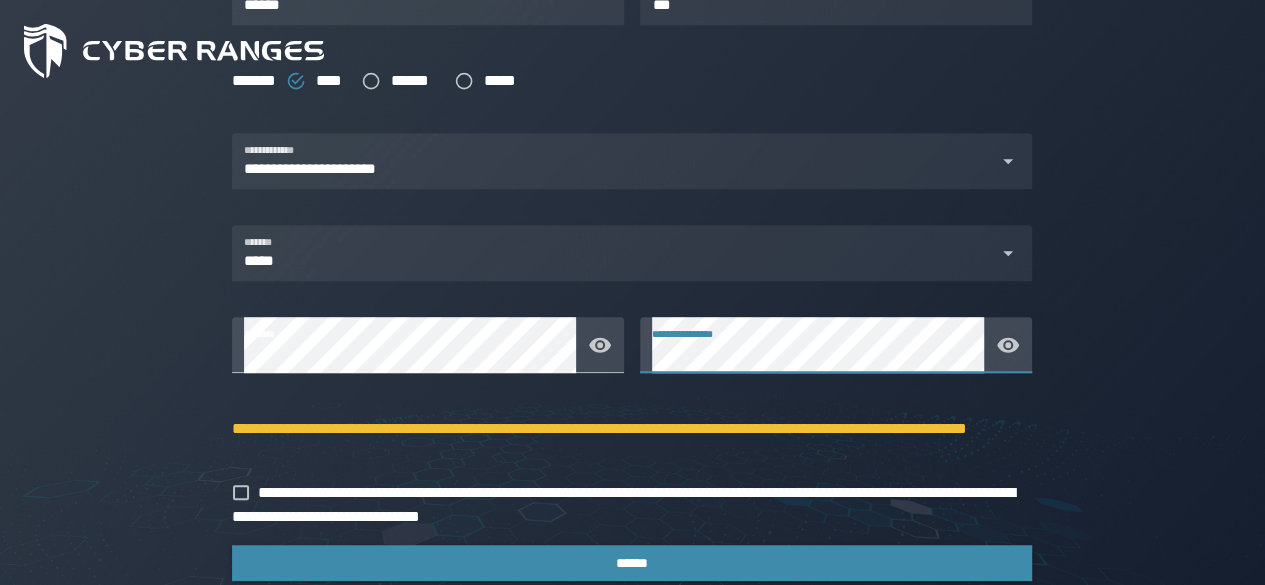 click 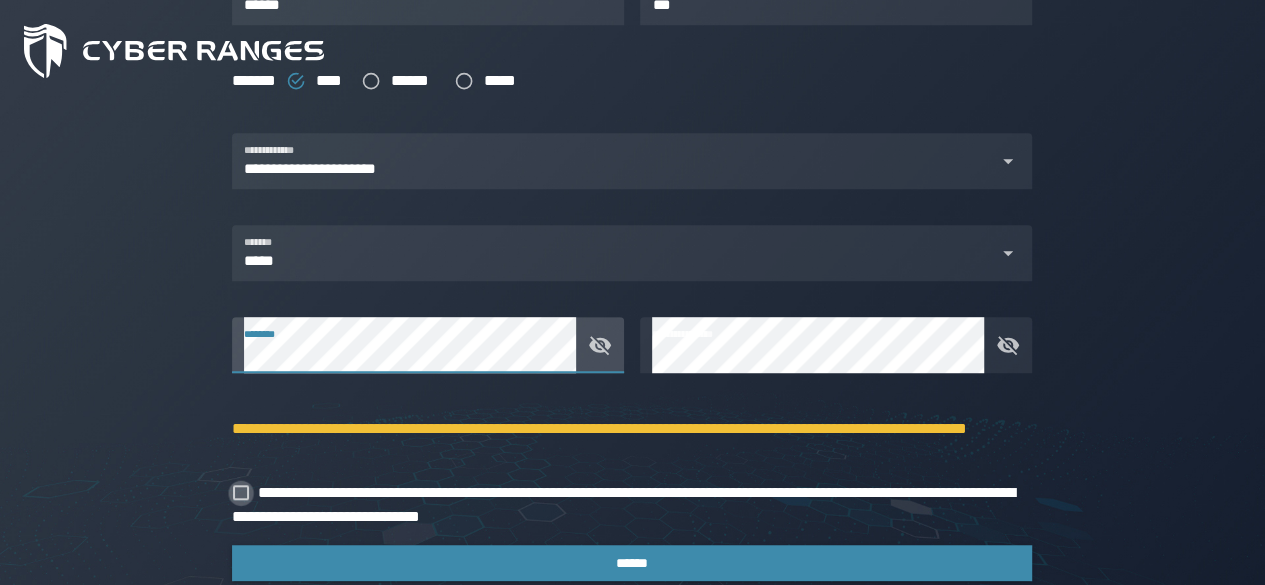 click 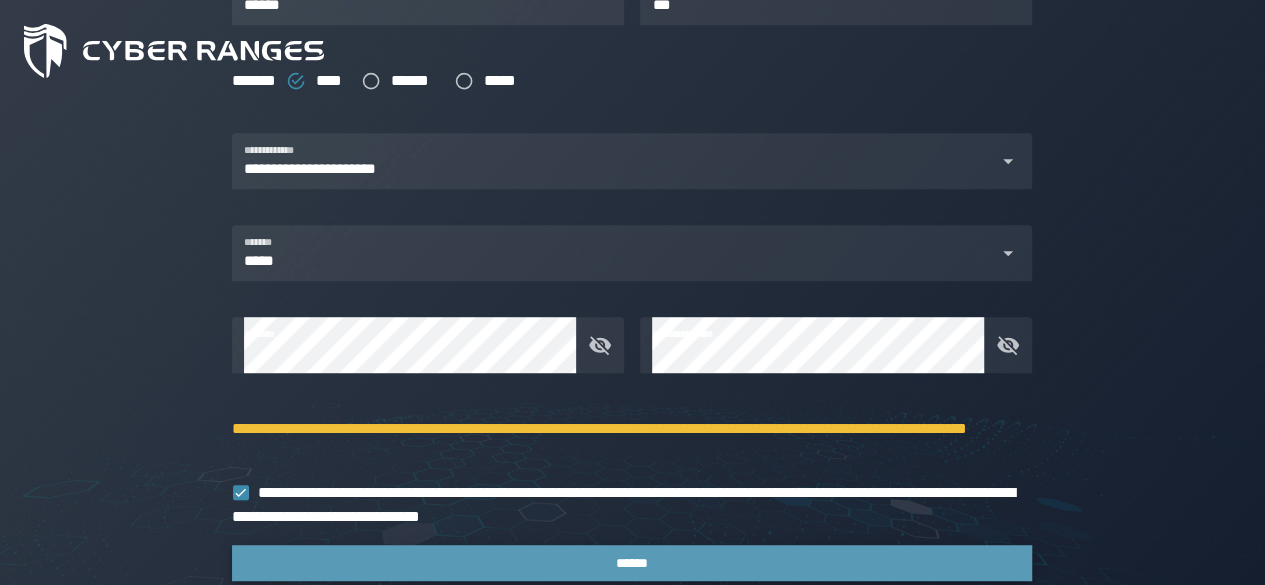 click on "******" at bounding box center (632, 563) 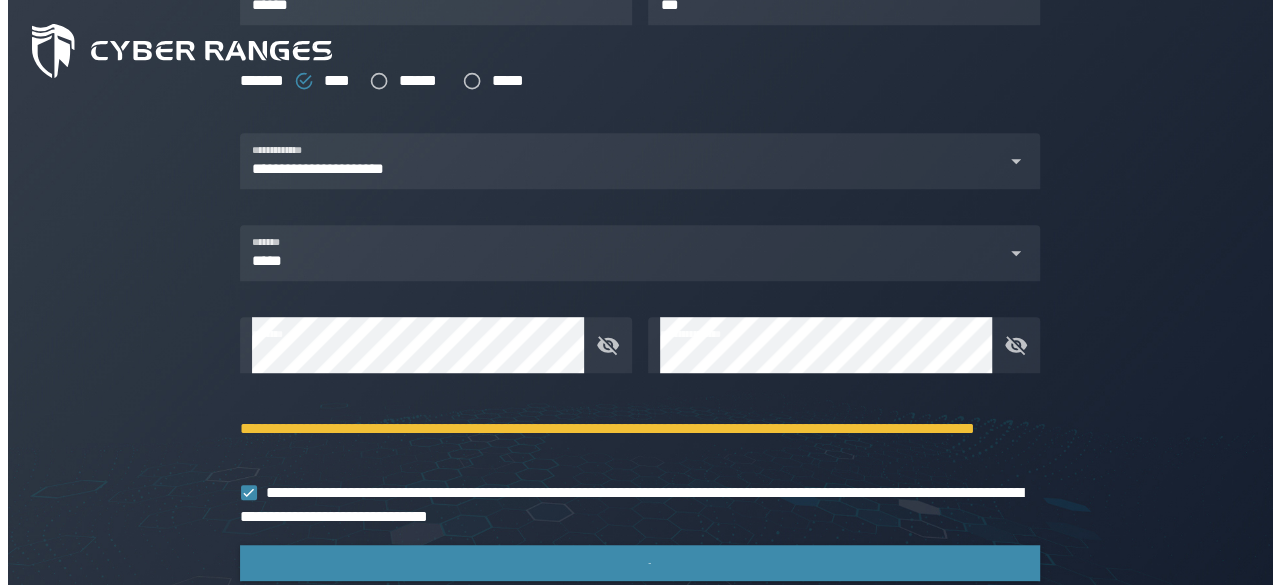 scroll, scrollTop: 0, scrollLeft: 0, axis: both 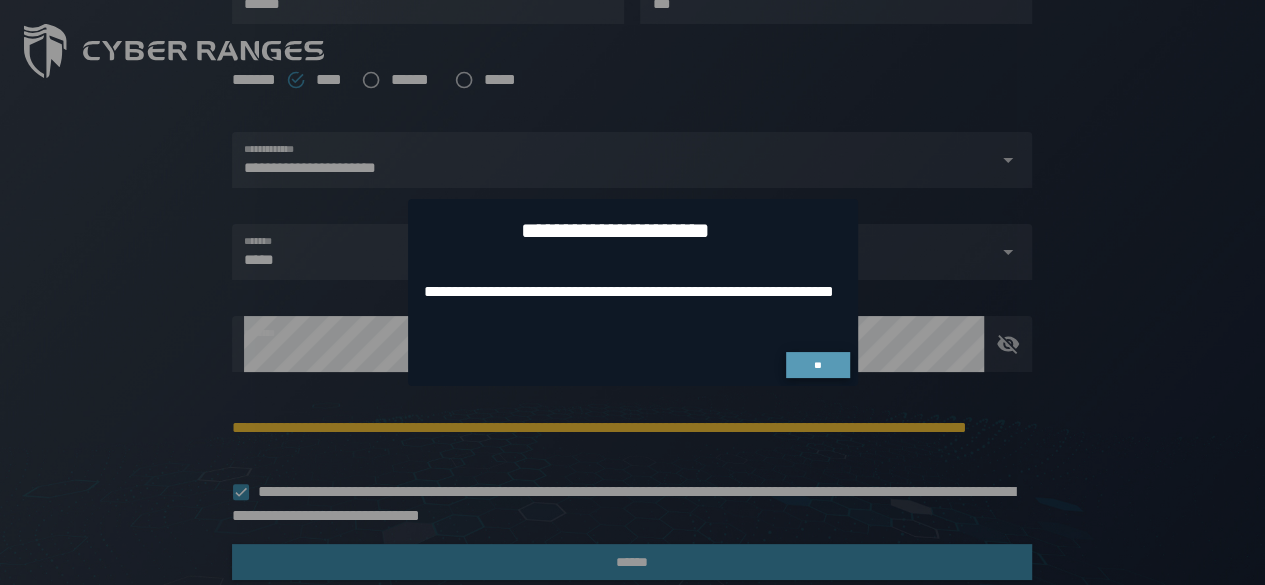 click on "**" at bounding box center [817, 365] 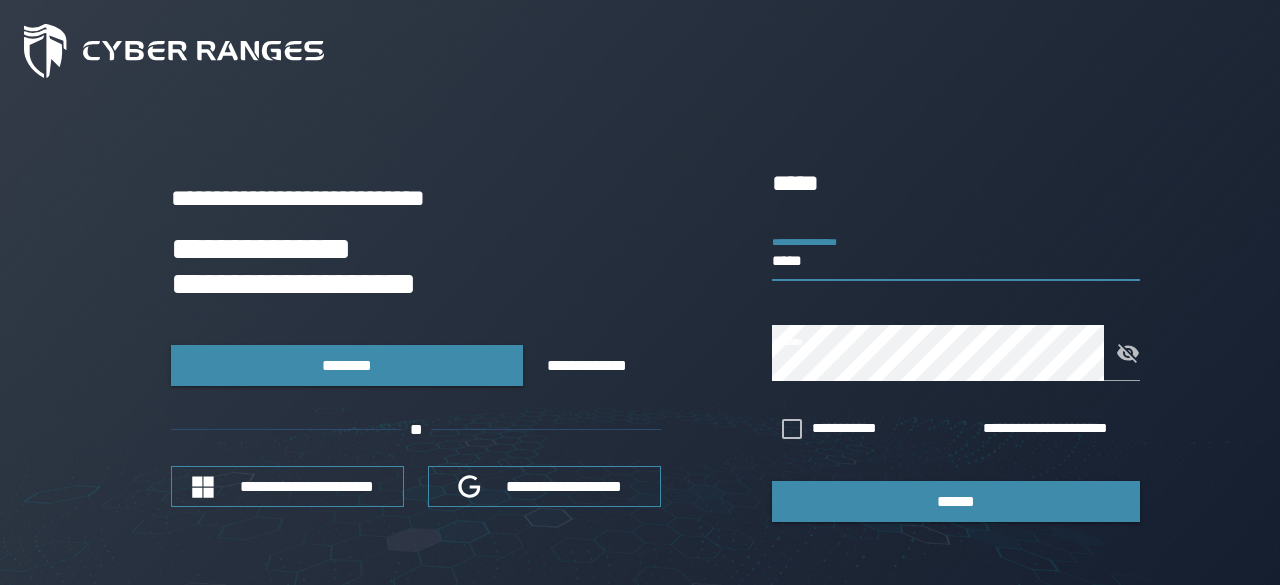 click on "*****" at bounding box center [956, 253] 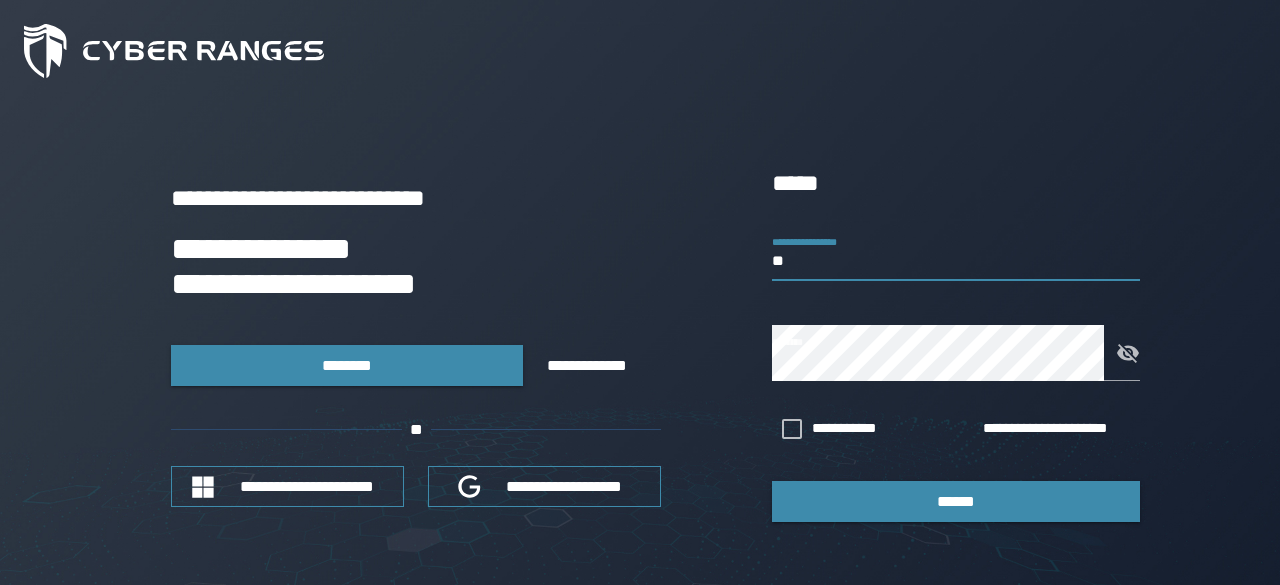 type on "*" 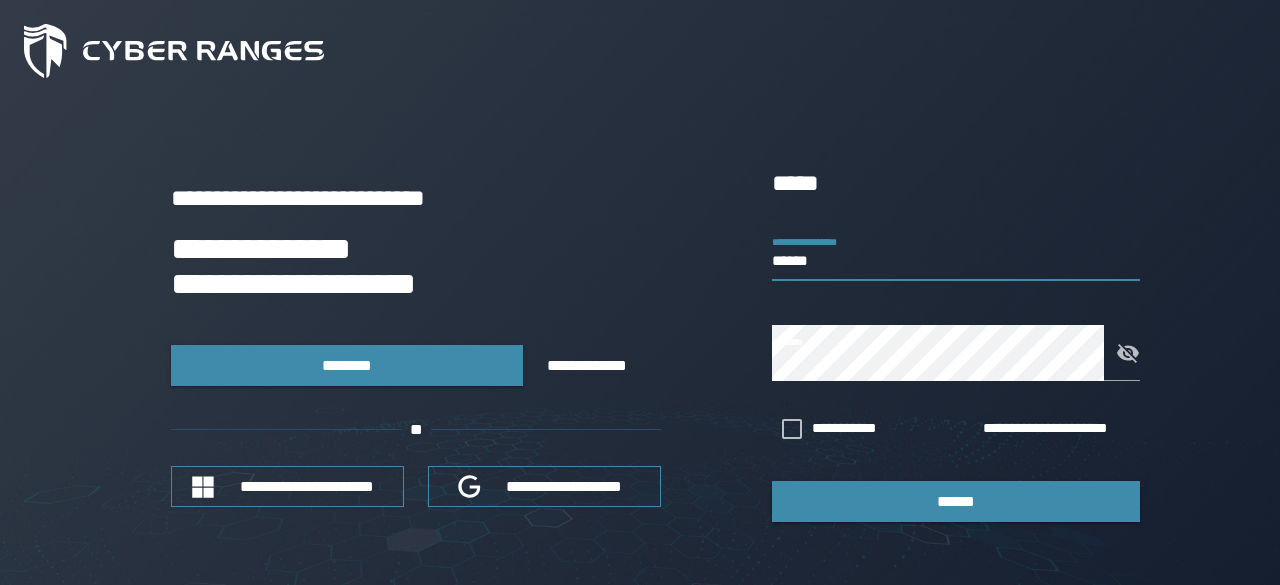 type on "******" 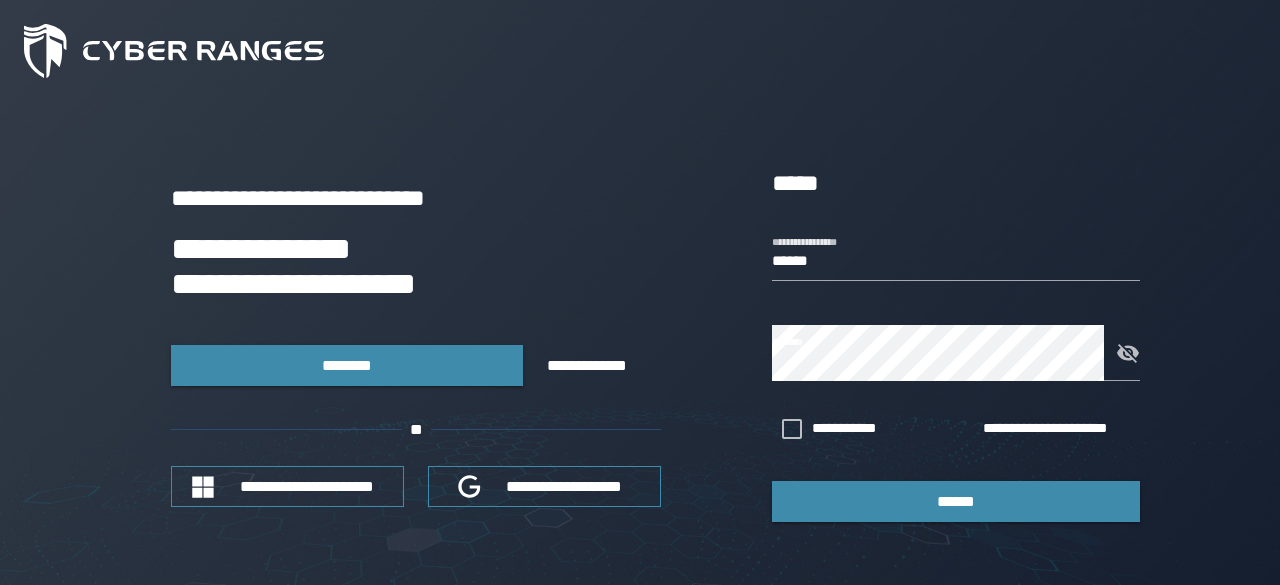 click on "**********" at bounding box center (640, 343) 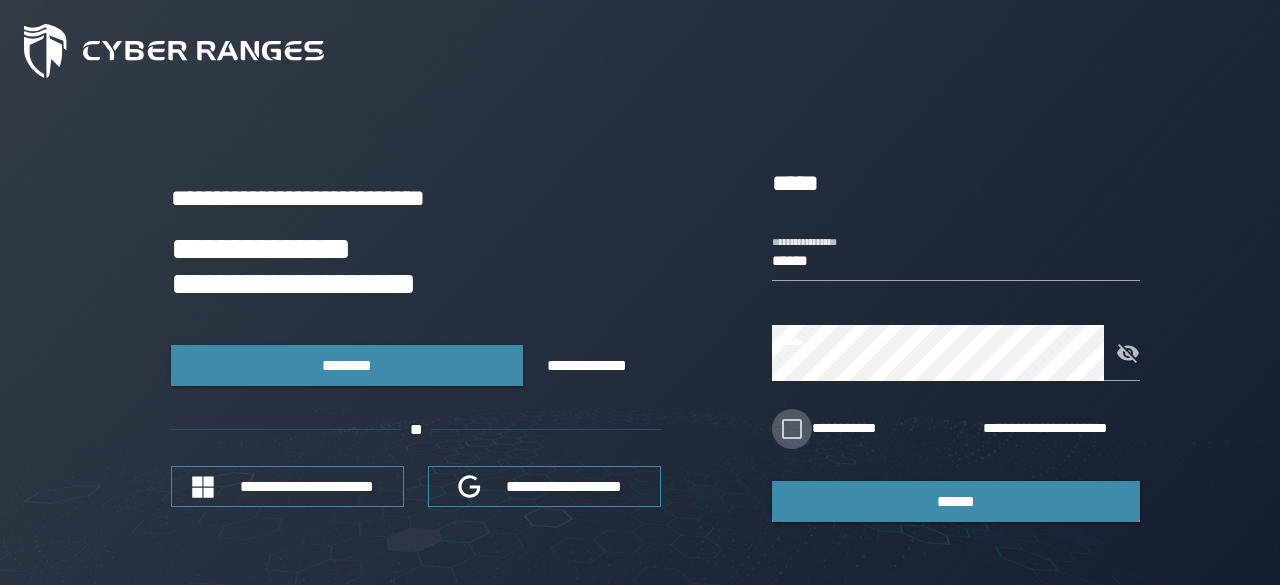 click 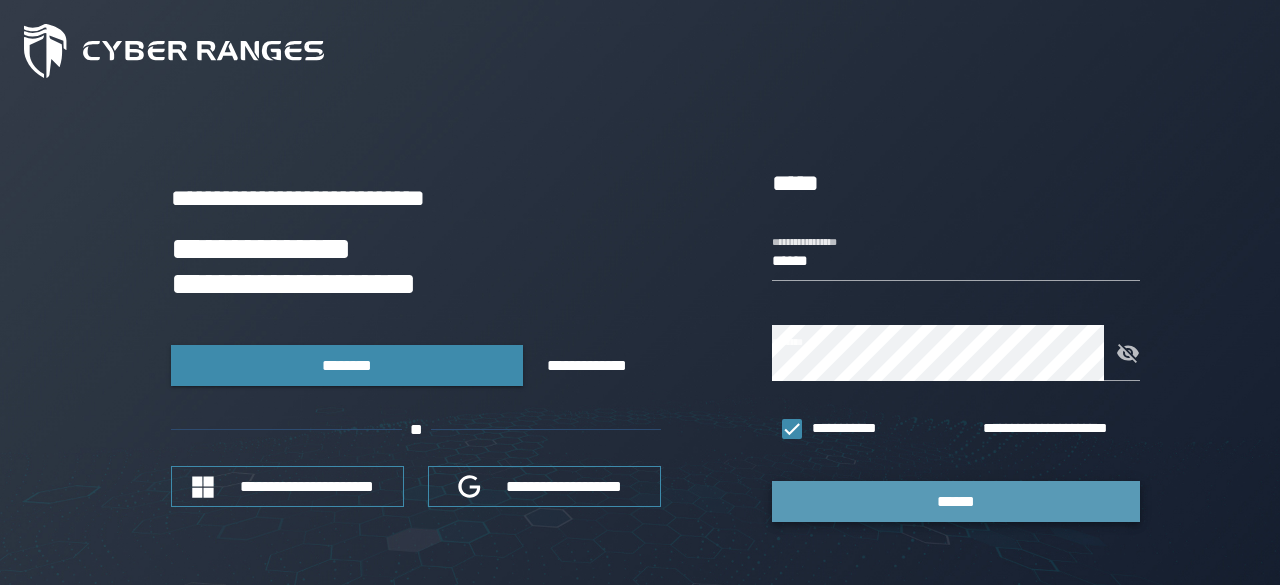 click on "******" at bounding box center (956, 501) 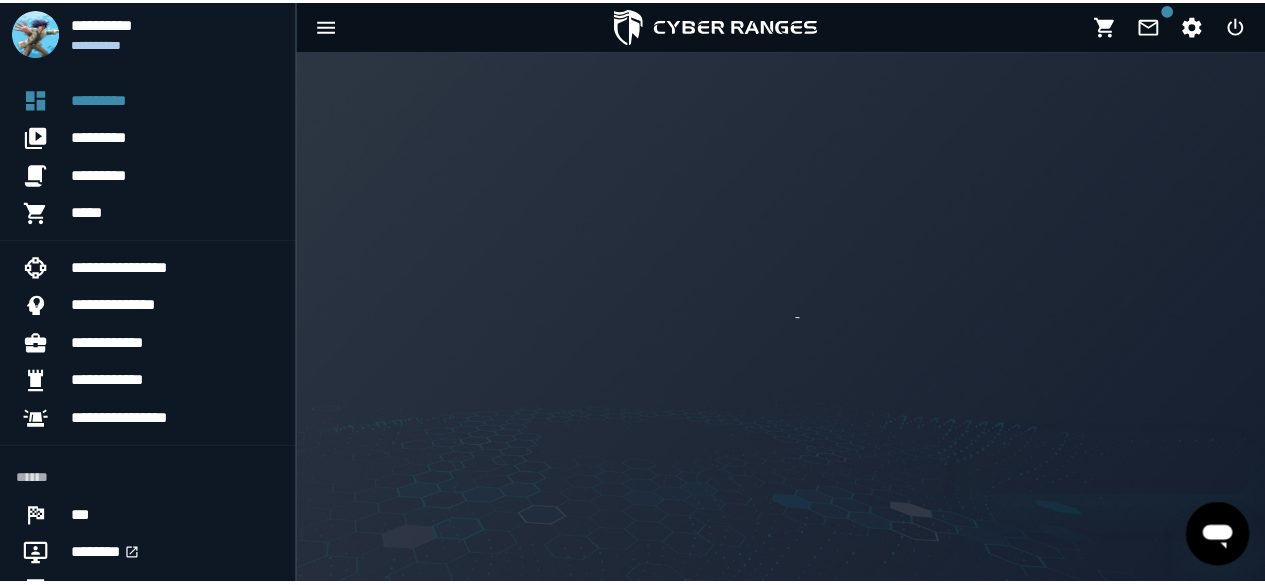 scroll, scrollTop: 0, scrollLeft: 0, axis: both 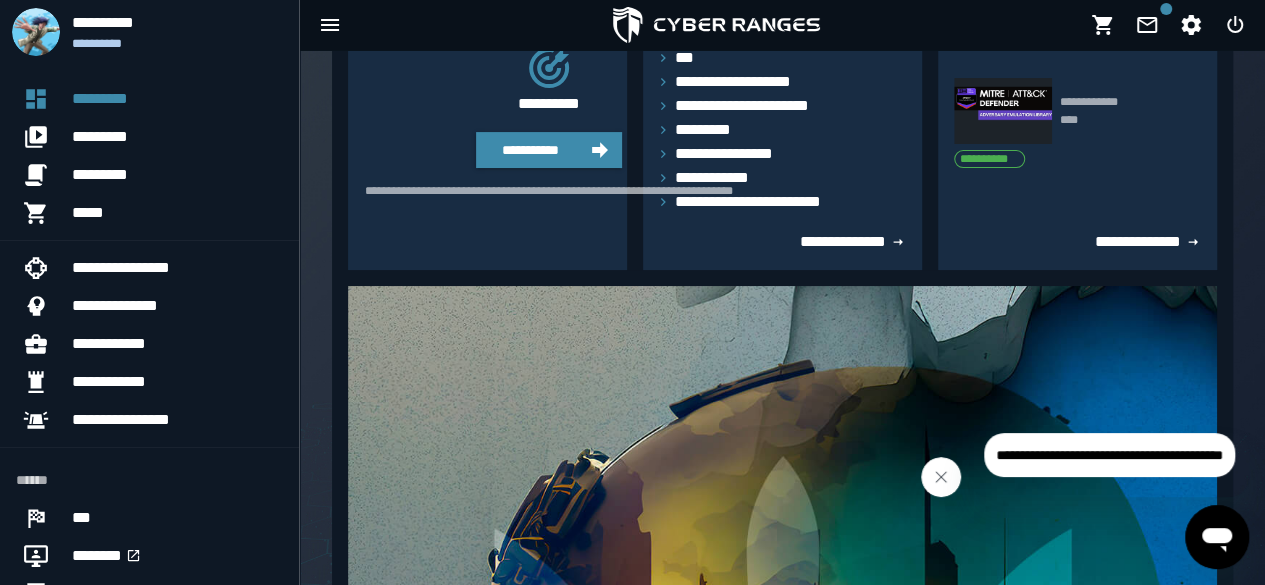 click 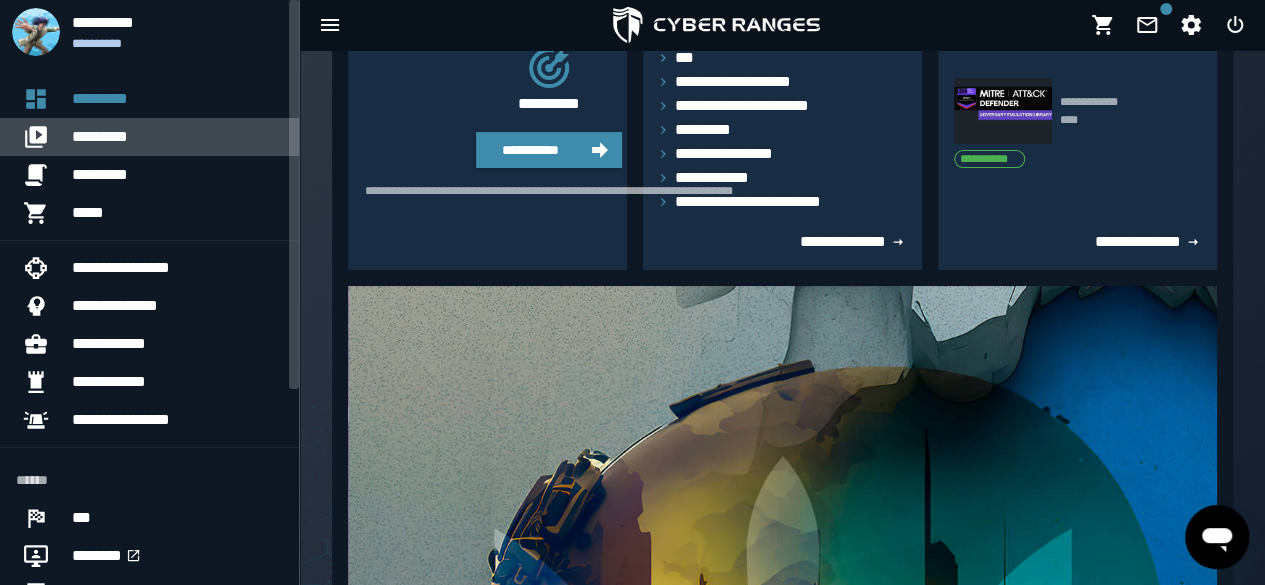 click on "*********" at bounding box center [177, 137] 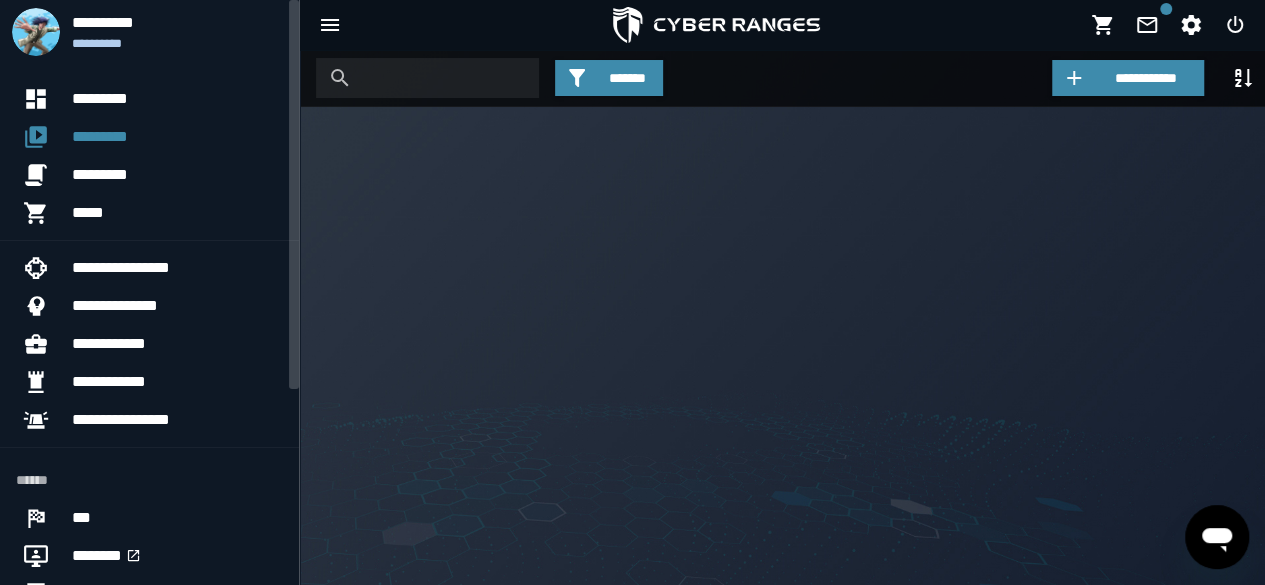 scroll, scrollTop: 0, scrollLeft: 0, axis: both 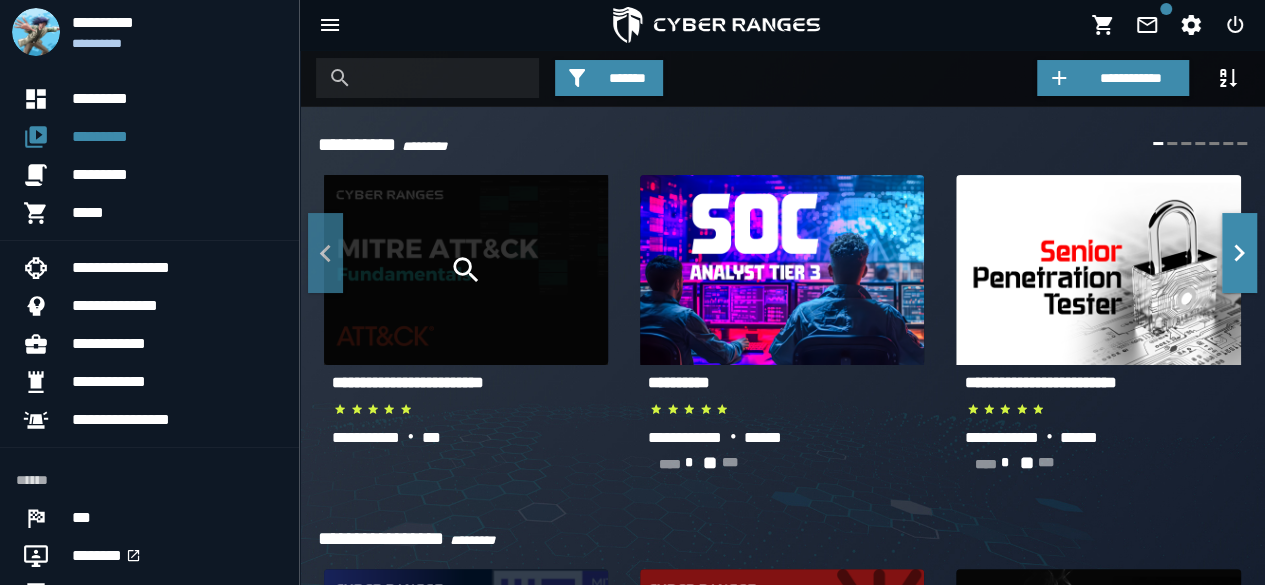 click 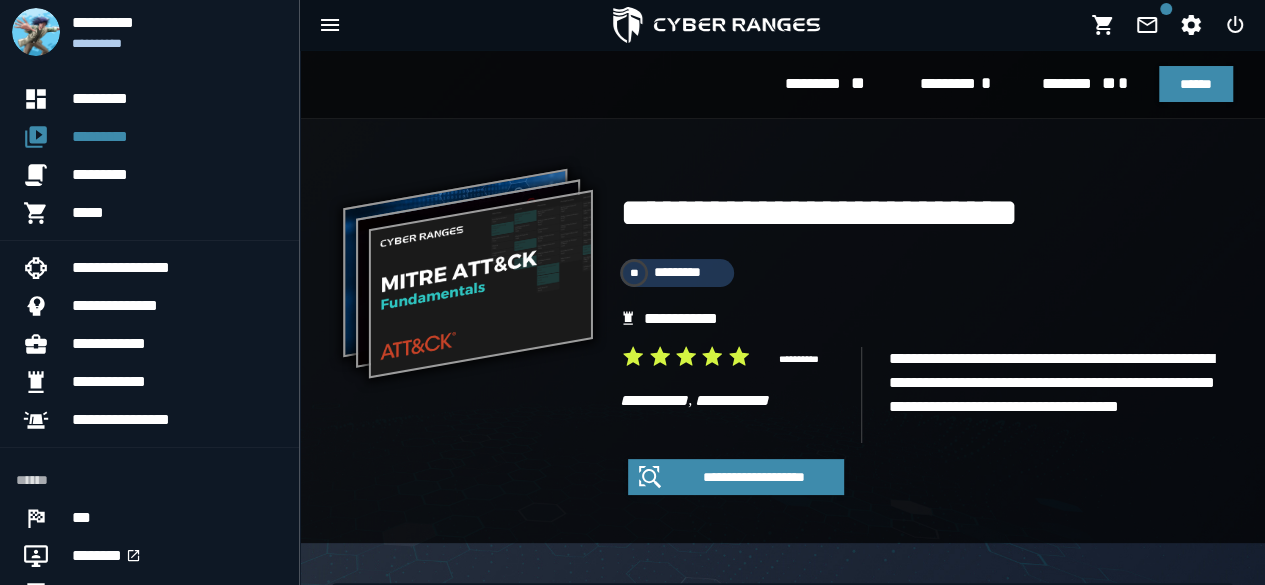 click on "**********" at bounding box center (888, 213) 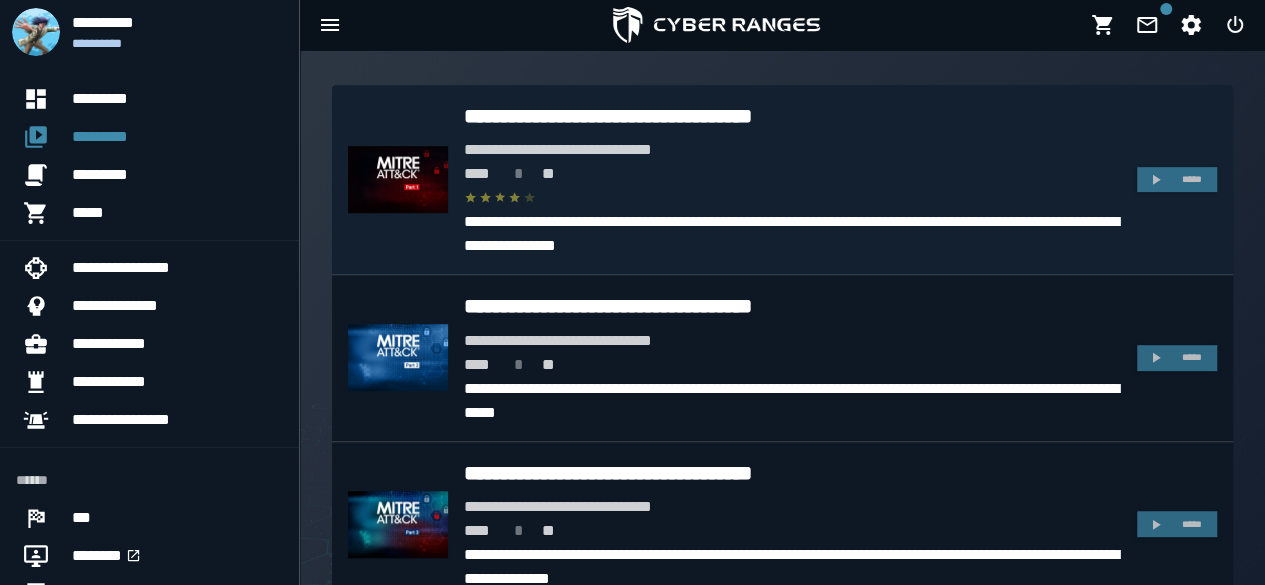 scroll, scrollTop: 400, scrollLeft: 0, axis: vertical 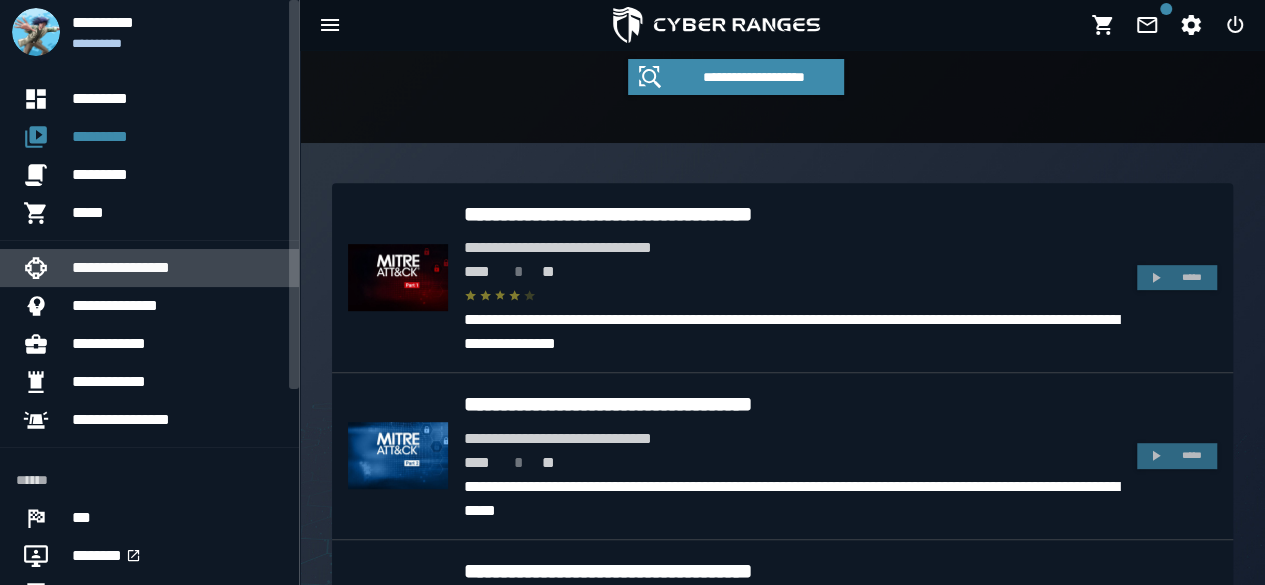 click on "**********" at bounding box center (177, 268) 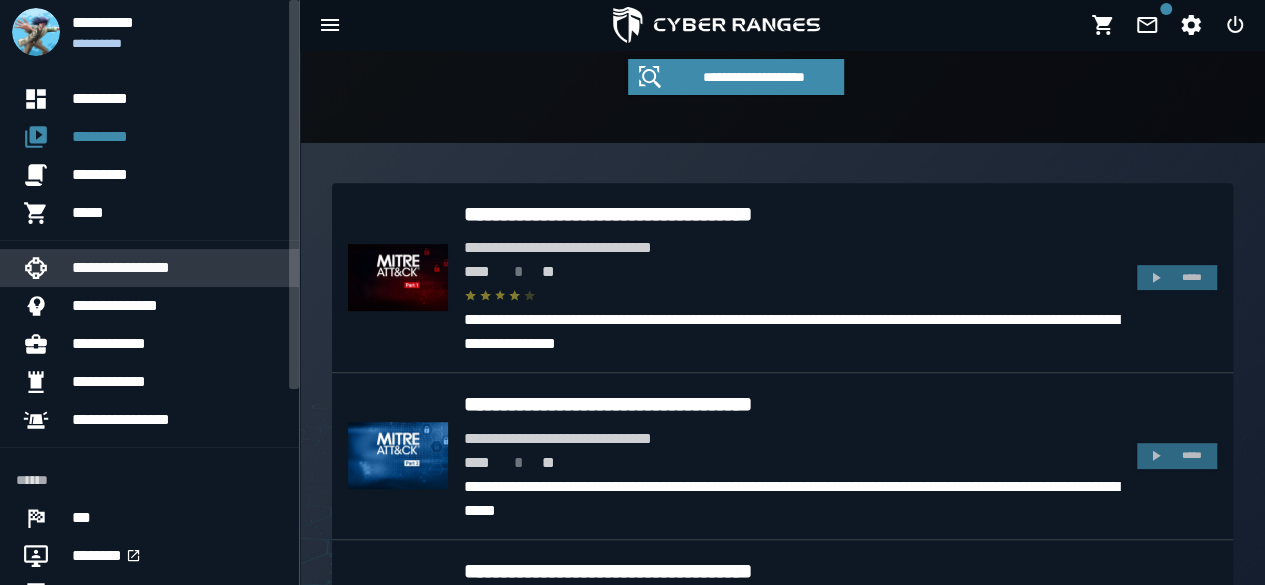 scroll, scrollTop: 0, scrollLeft: 0, axis: both 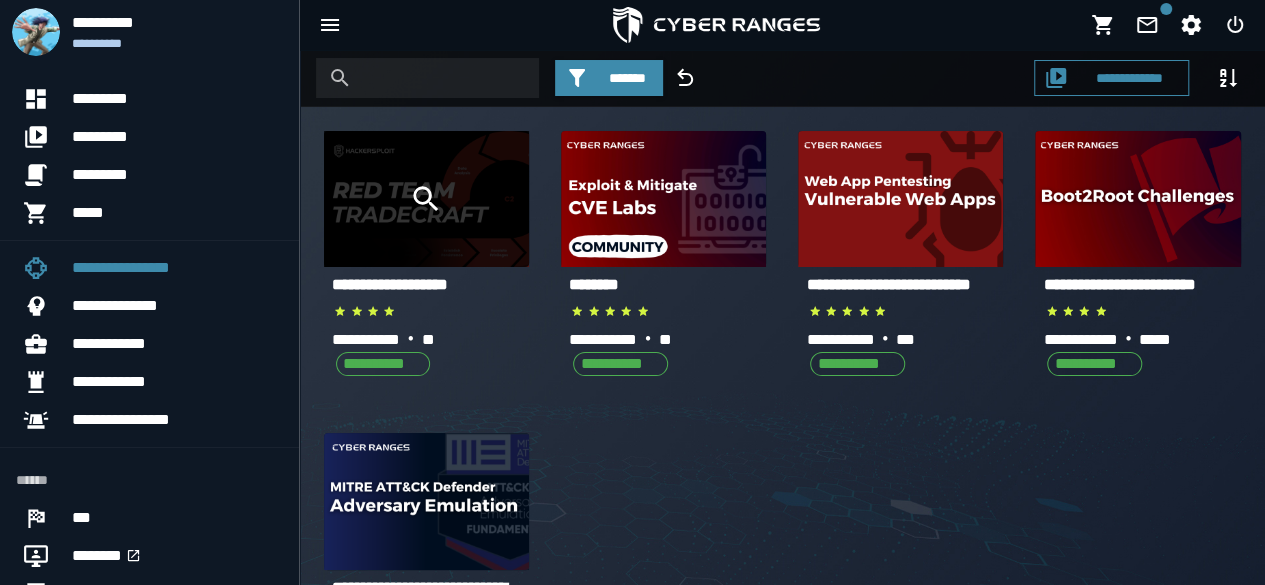 click 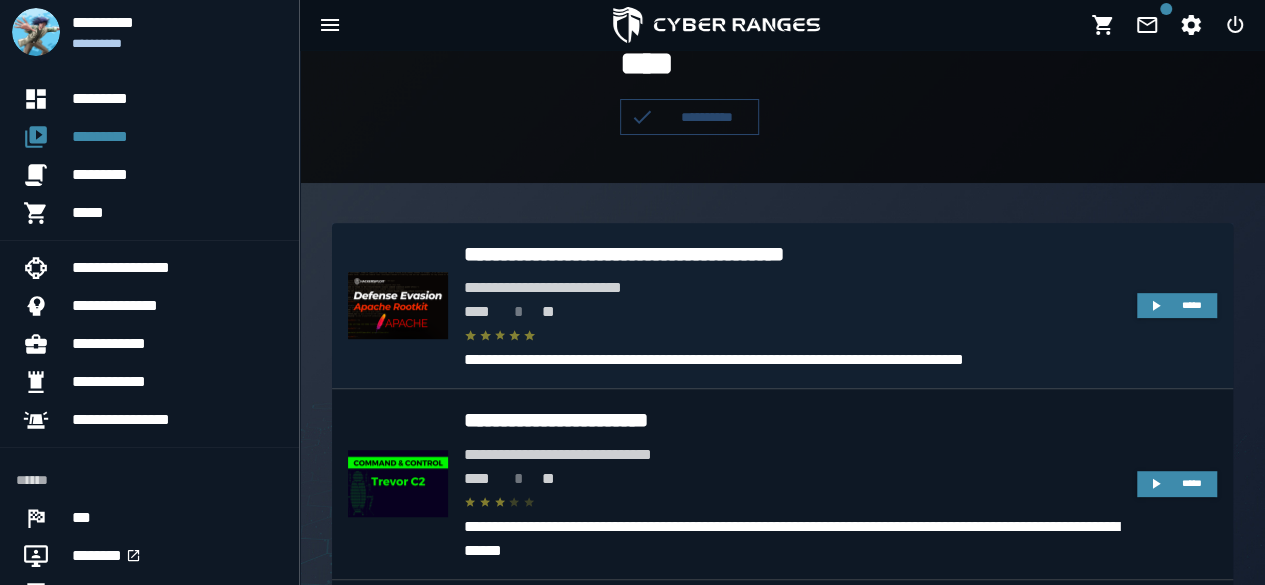 scroll, scrollTop: 400, scrollLeft: 0, axis: vertical 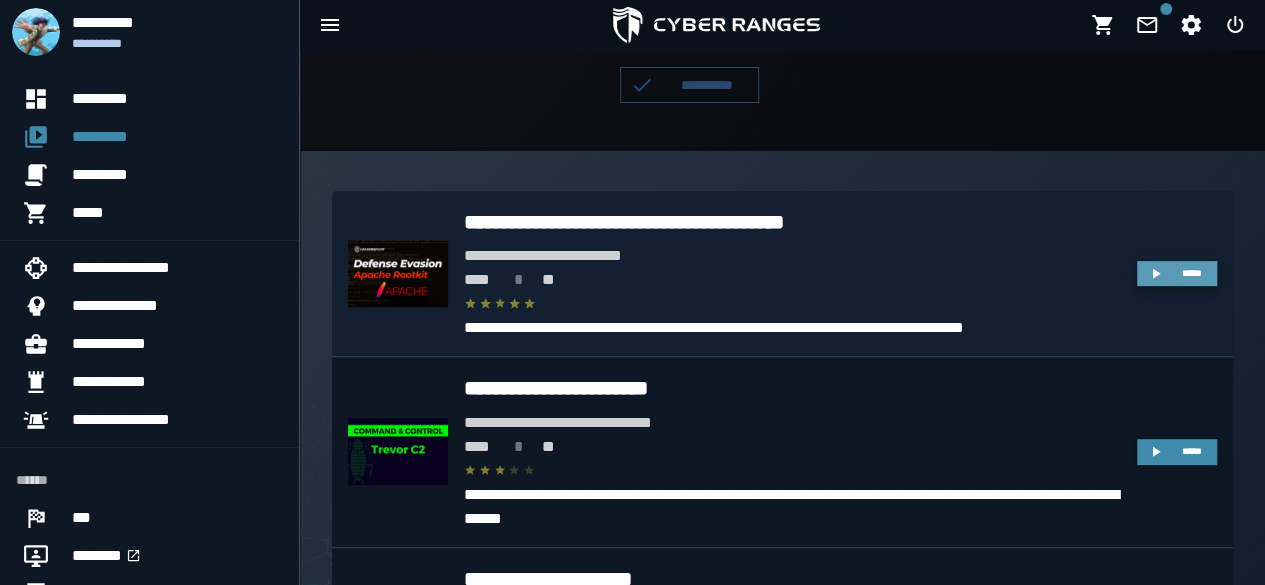 click on "*****" at bounding box center [1176, 274] 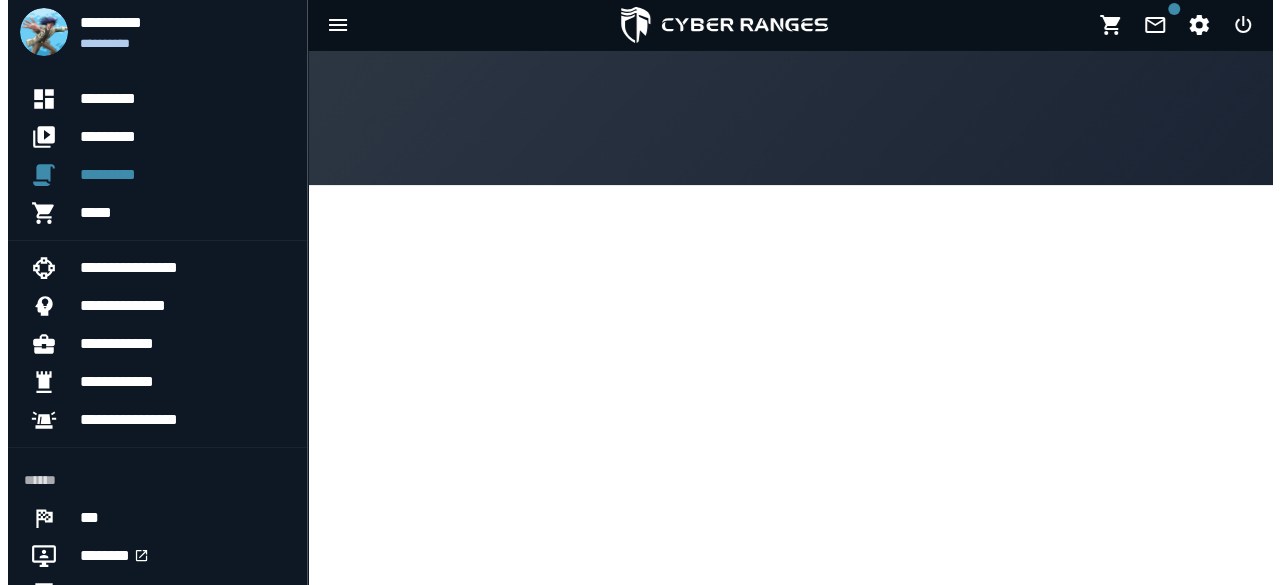 scroll, scrollTop: 0, scrollLeft: 0, axis: both 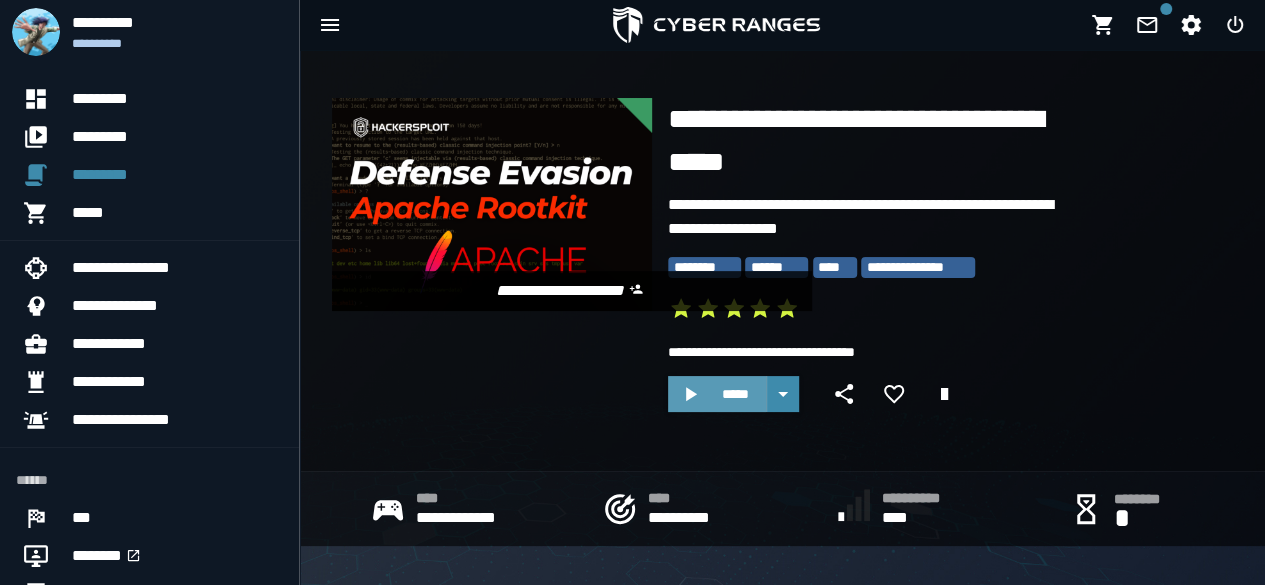 click on "*****" at bounding box center (735, 394) 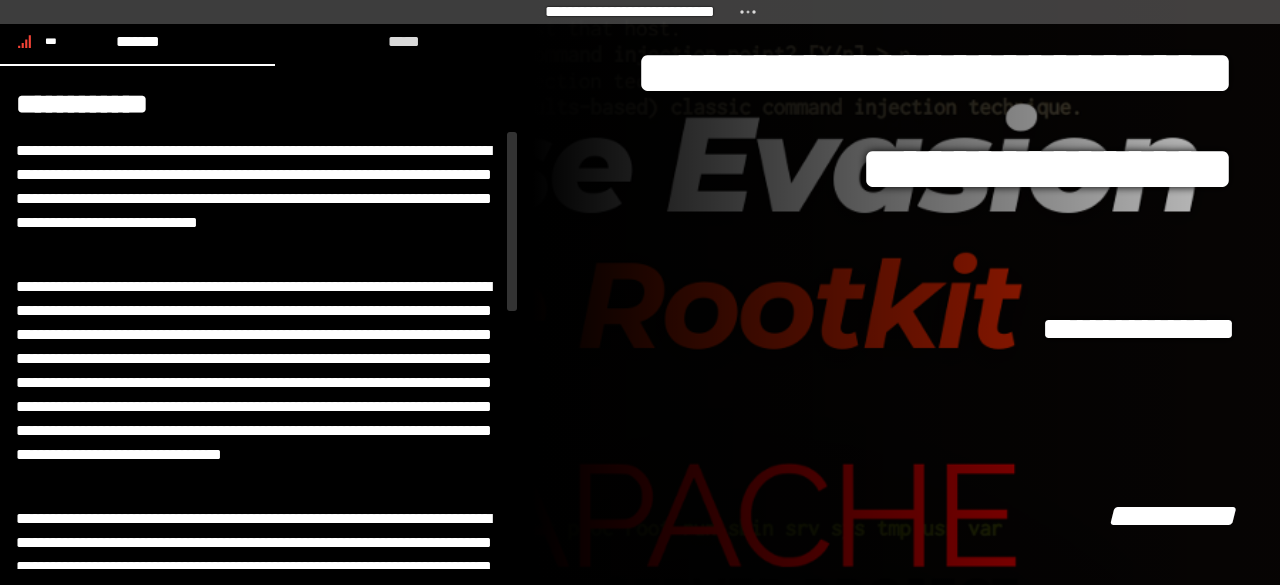 scroll, scrollTop: 0, scrollLeft: 0, axis: both 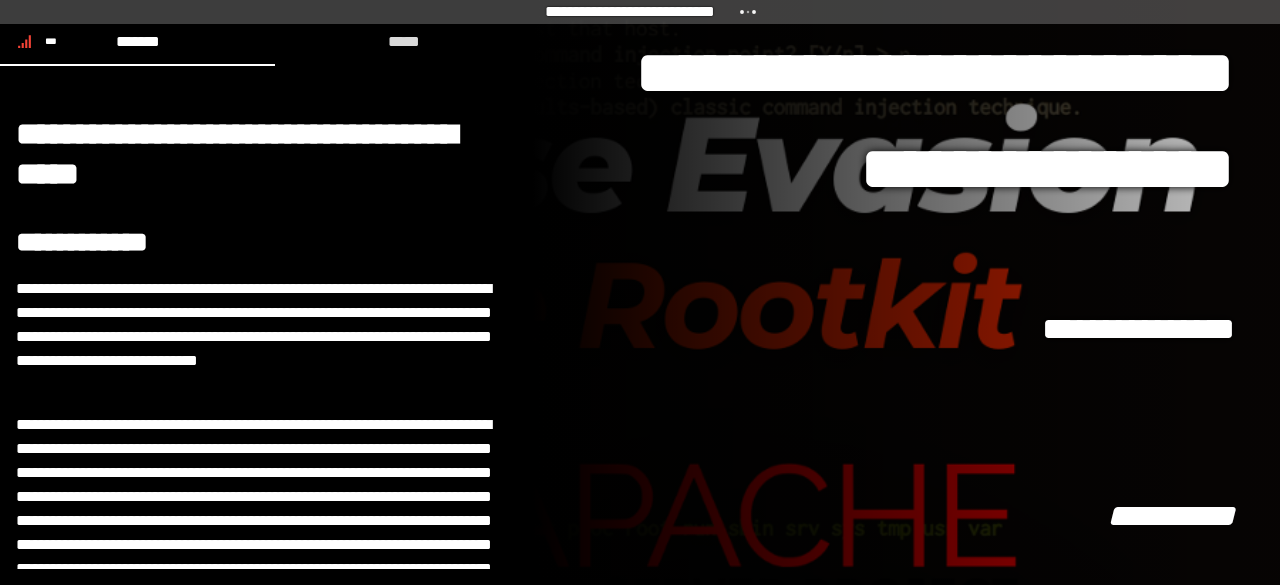 click on "**********" at bounding box center [906, 292] 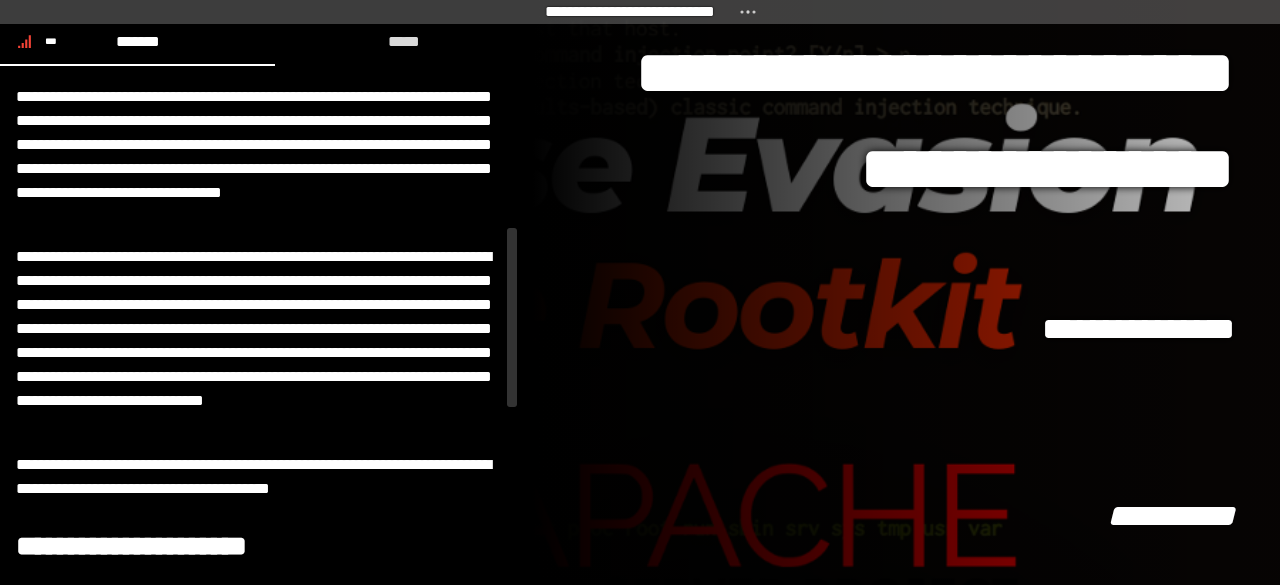 scroll, scrollTop: 0, scrollLeft: 0, axis: both 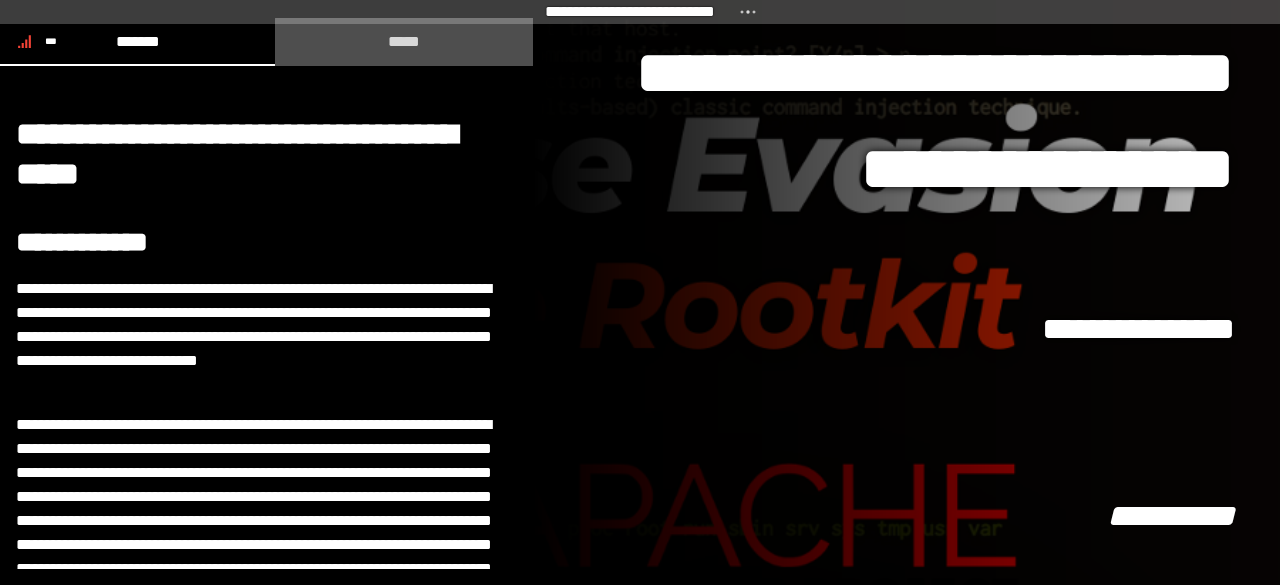 click on "*****" at bounding box center [404, 41] 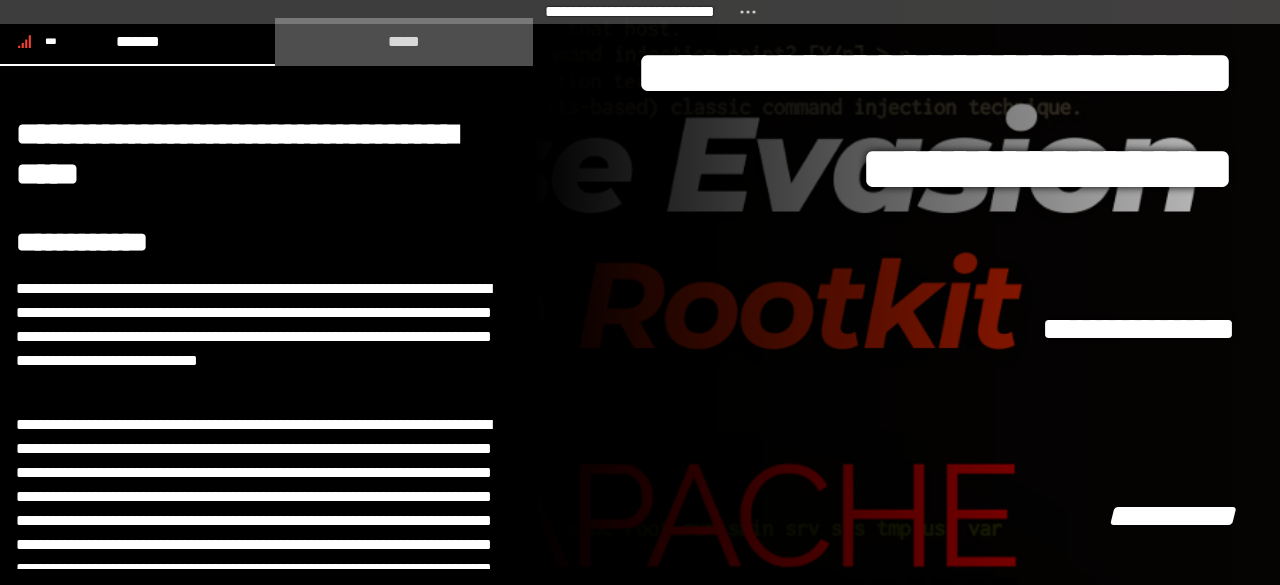 click on "*****" at bounding box center (404, 41) 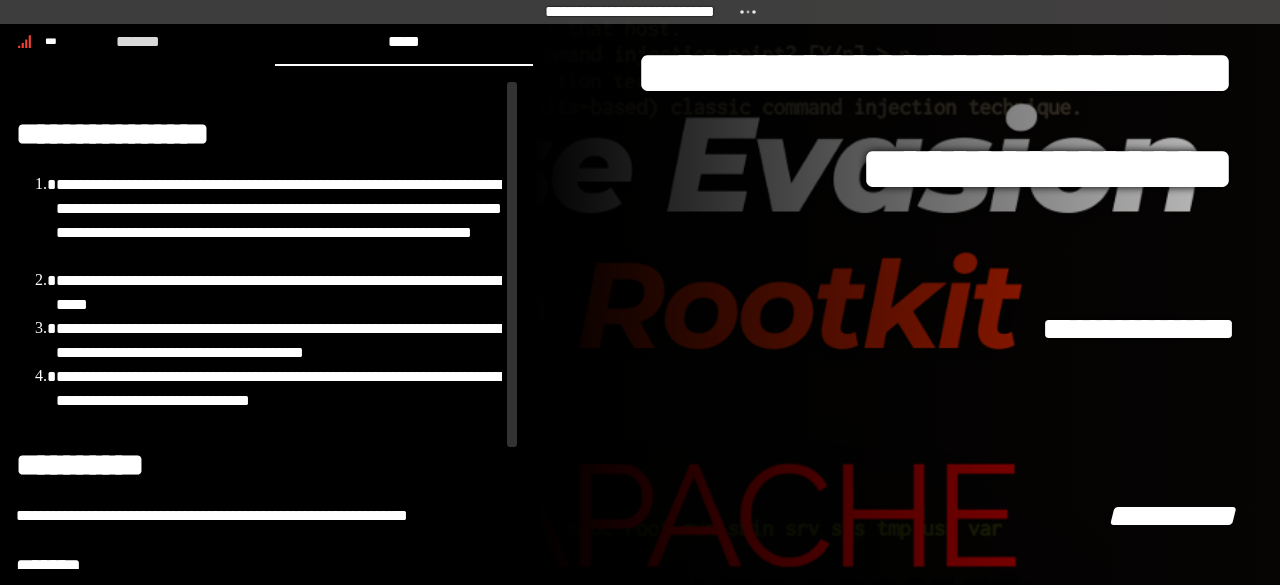 scroll, scrollTop: 161, scrollLeft: 0, axis: vertical 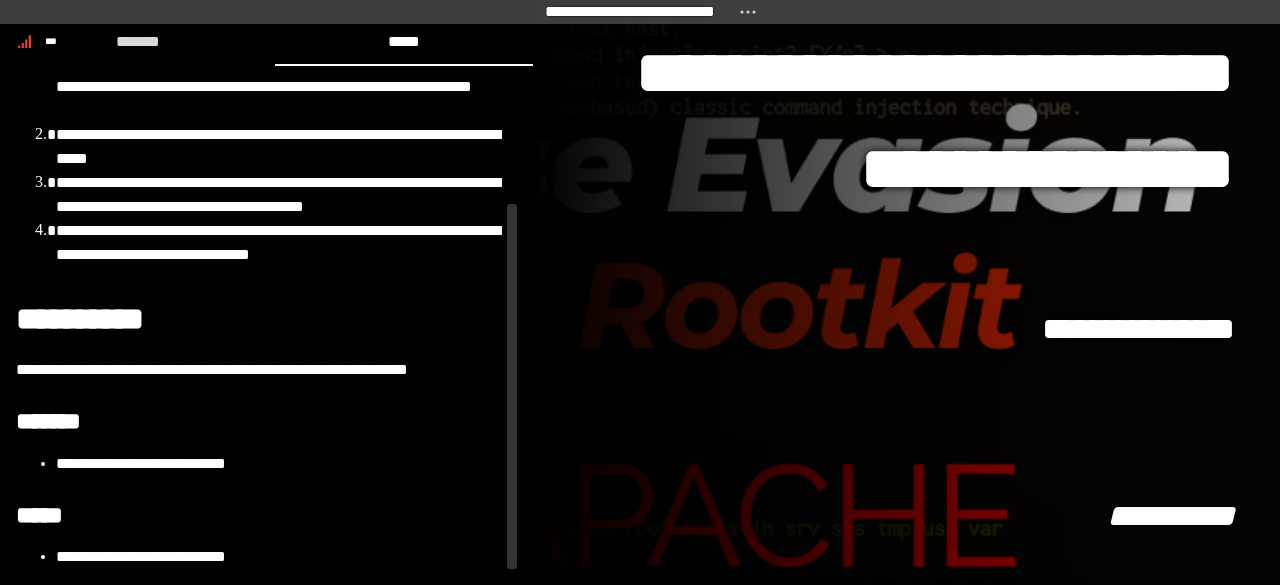 click on "**********" at bounding box center (279, 557) 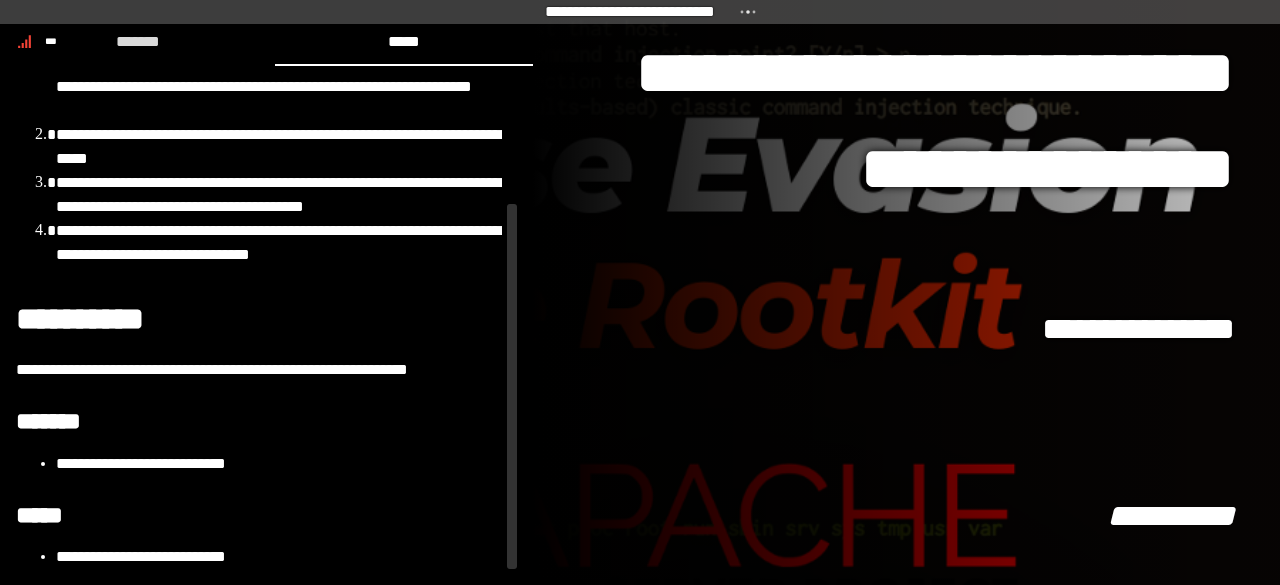 click on "**********" at bounding box center [279, 557] 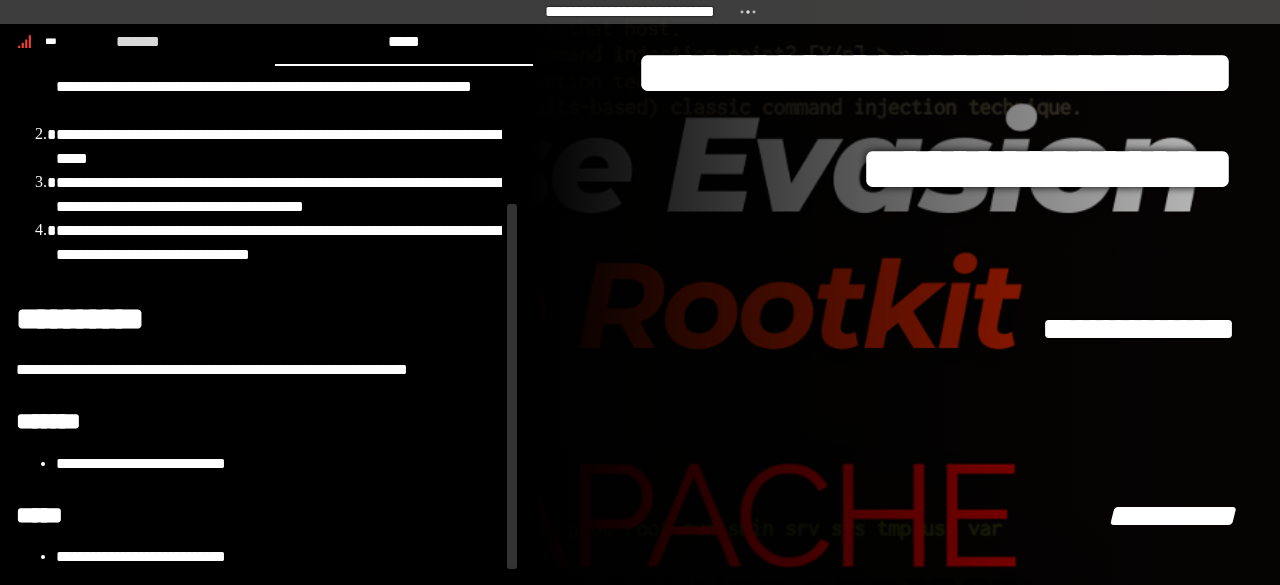 click on "**********" at bounding box center [259, 557] 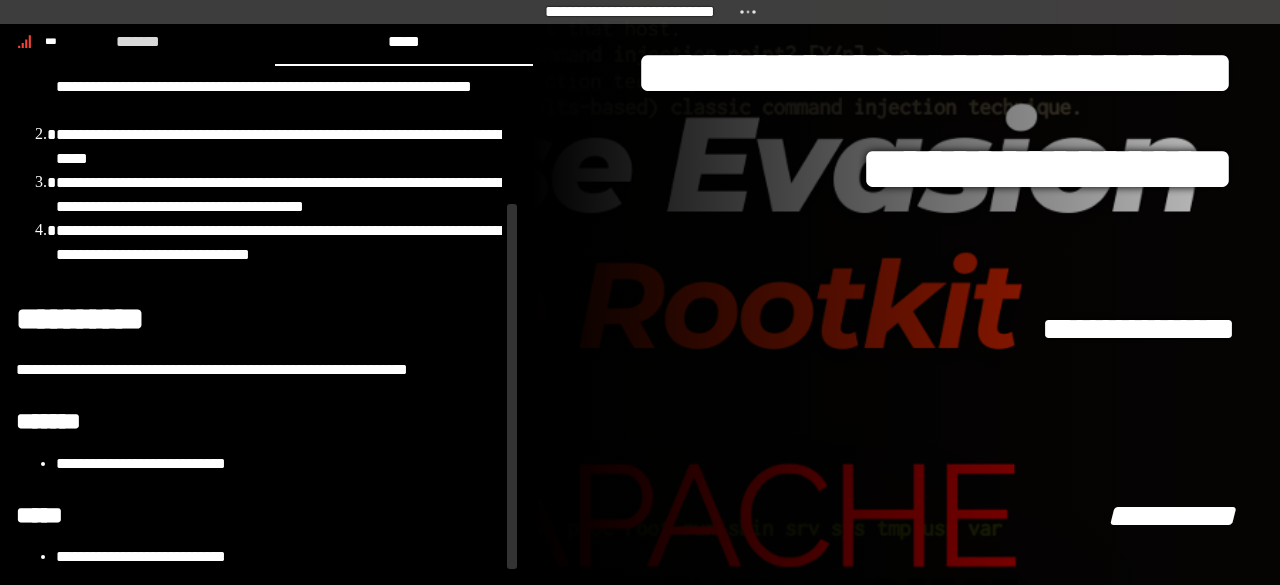 drag, startPoint x: 59, startPoint y: 538, endPoint x: 464, endPoint y: 465, distance: 411.52643 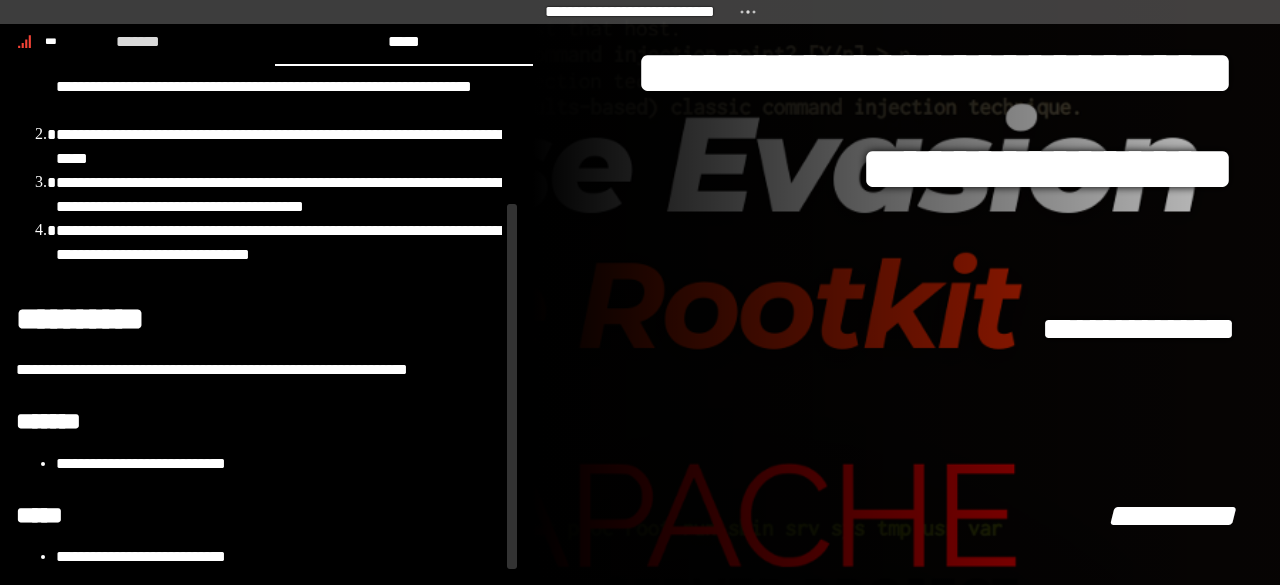 click on "**********" at bounding box center (259, 268) 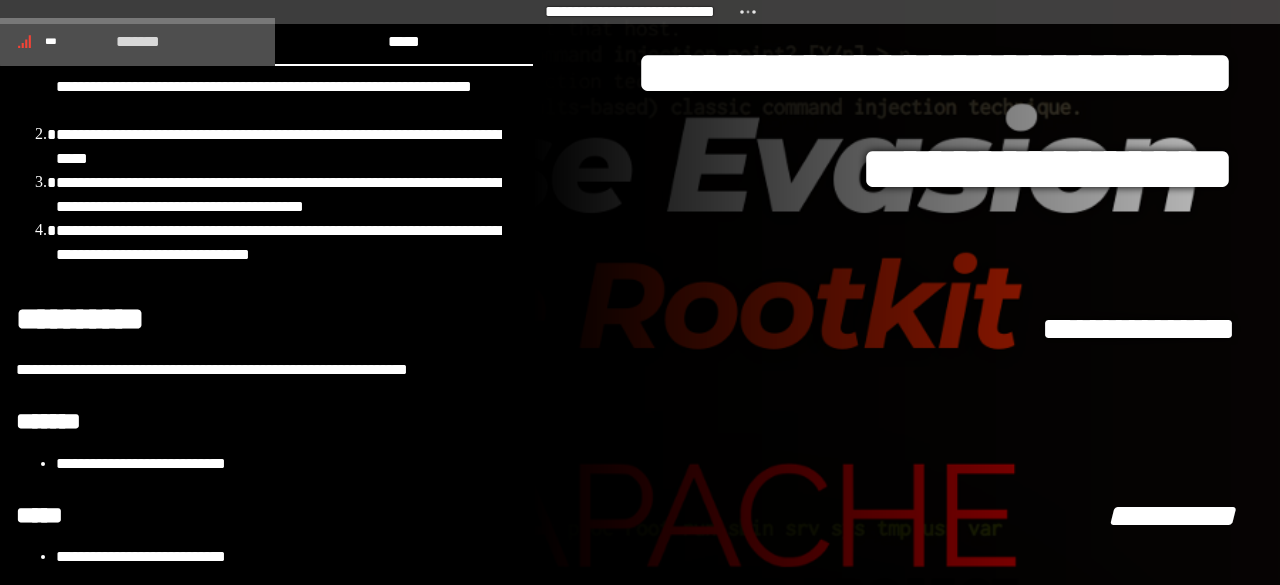 click on "*******" 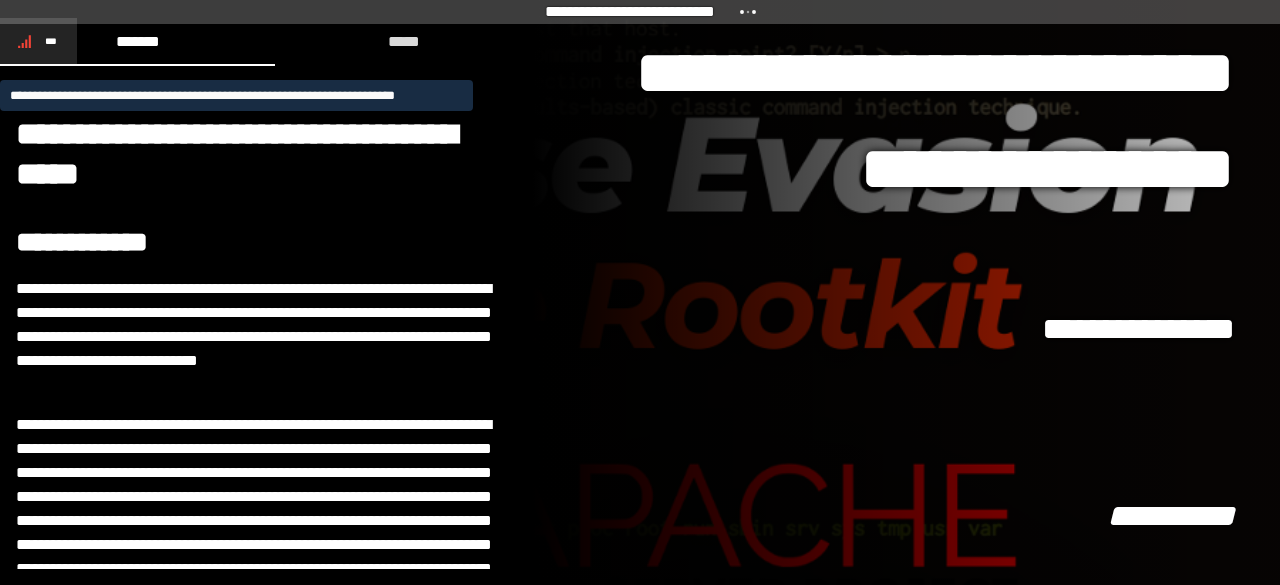 click on "***" at bounding box center [51, 41] 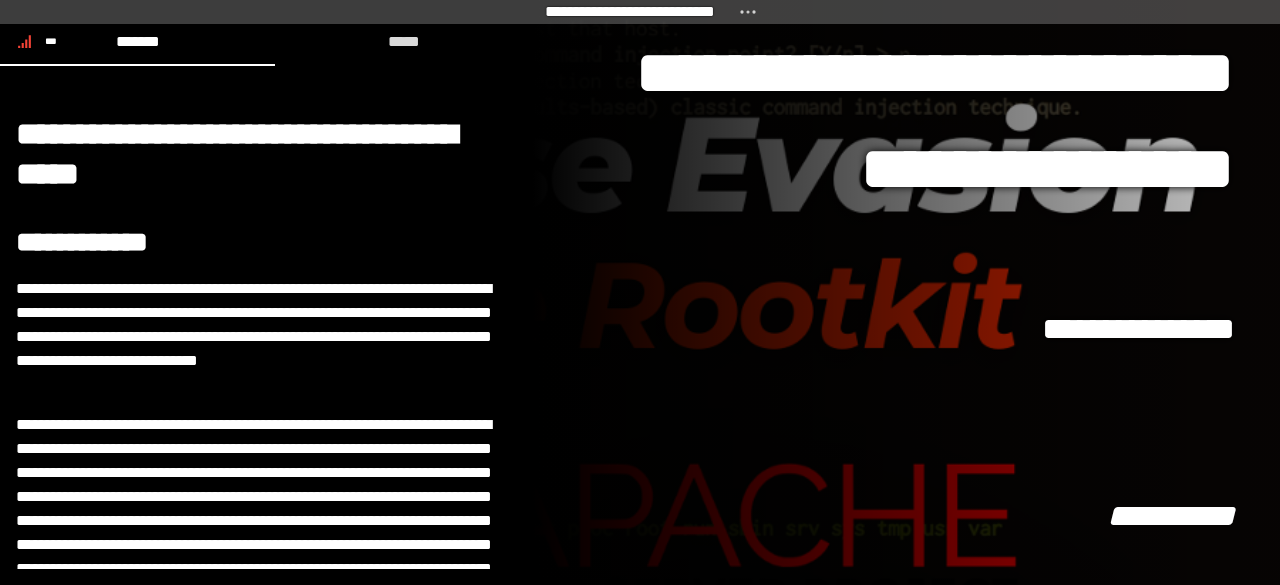 click on "**********" at bounding box center [884, 169] 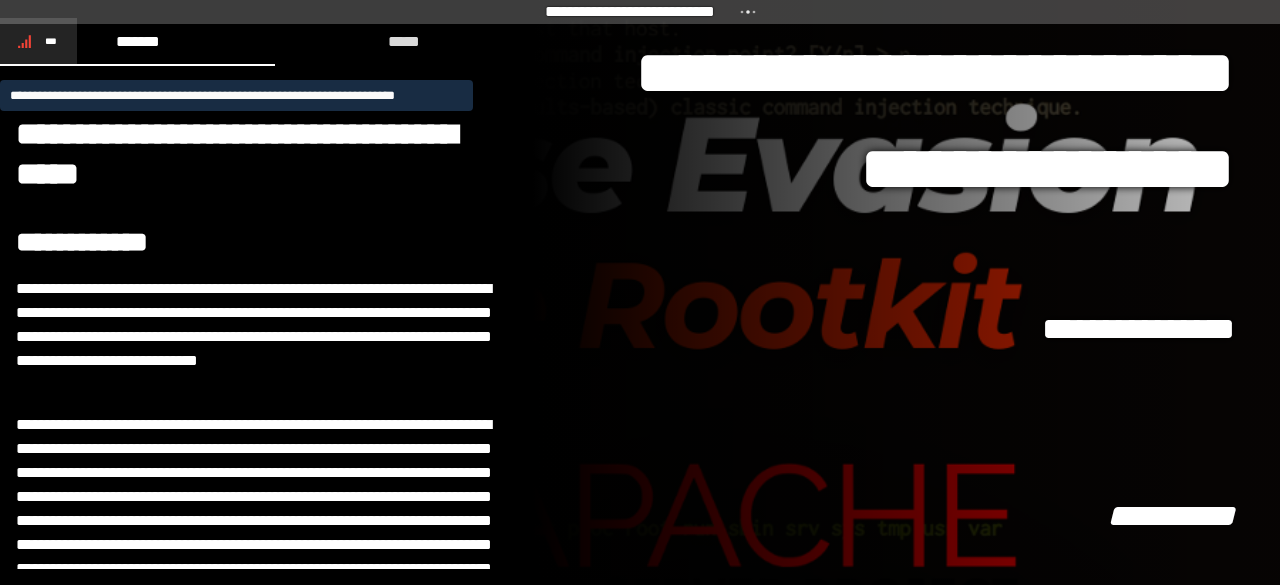 click 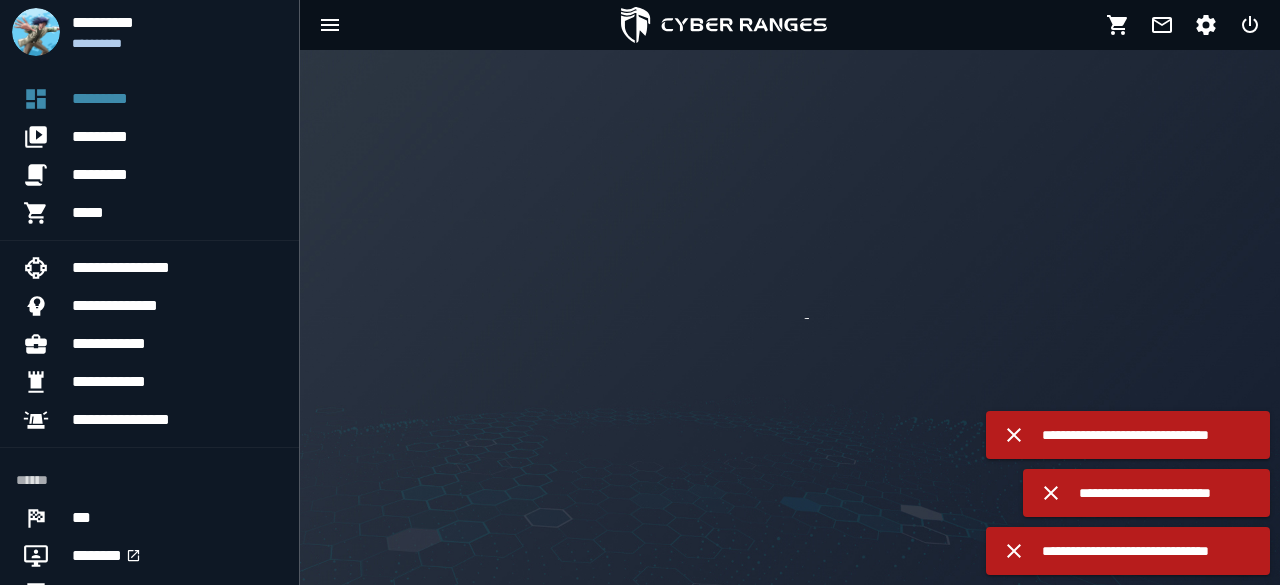 scroll, scrollTop: 0, scrollLeft: 0, axis: both 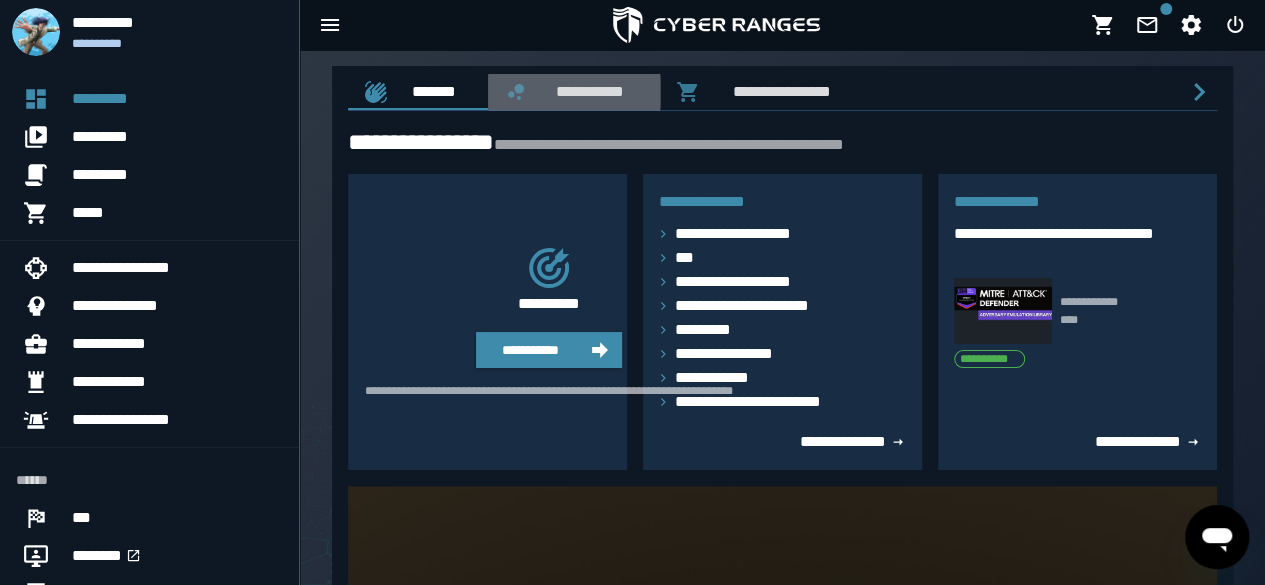 click on "**********" at bounding box center [586, 91] 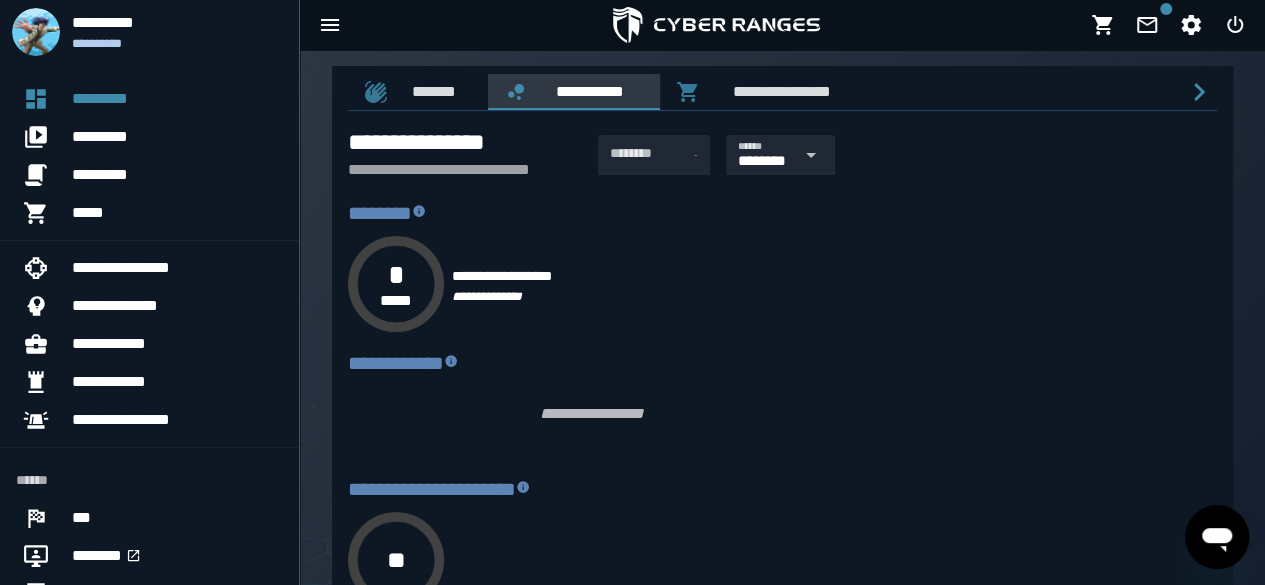 type on "****" 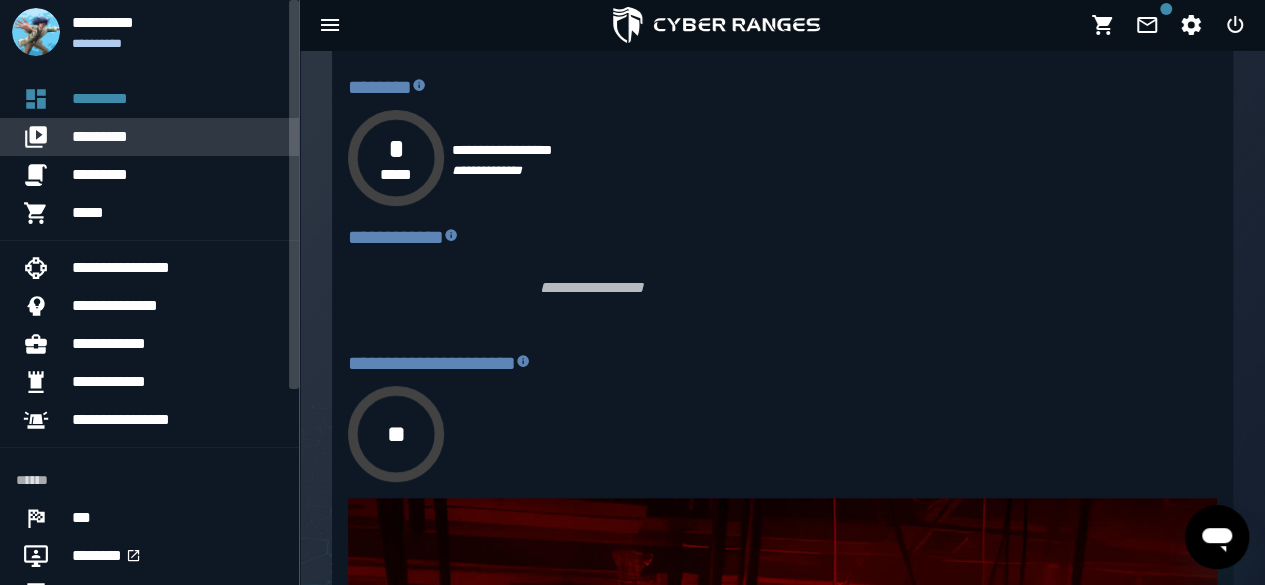 scroll, scrollTop: 0, scrollLeft: 0, axis: both 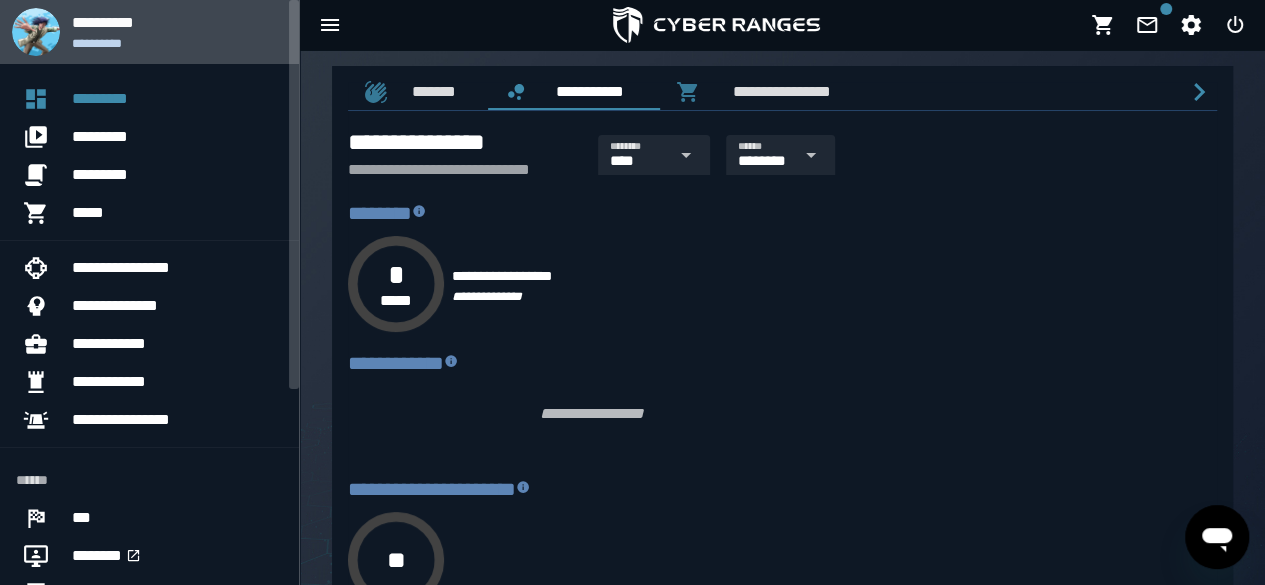 click on "**********" at bounding box center (177, 43) 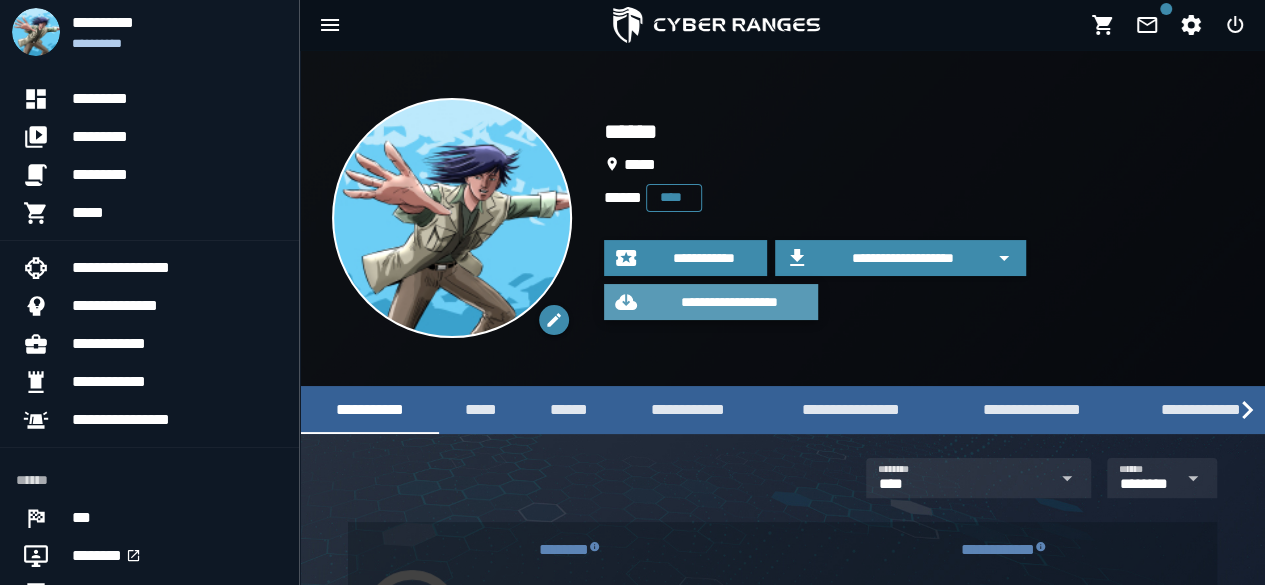 click on "**********" at bounding box center [729, 302] 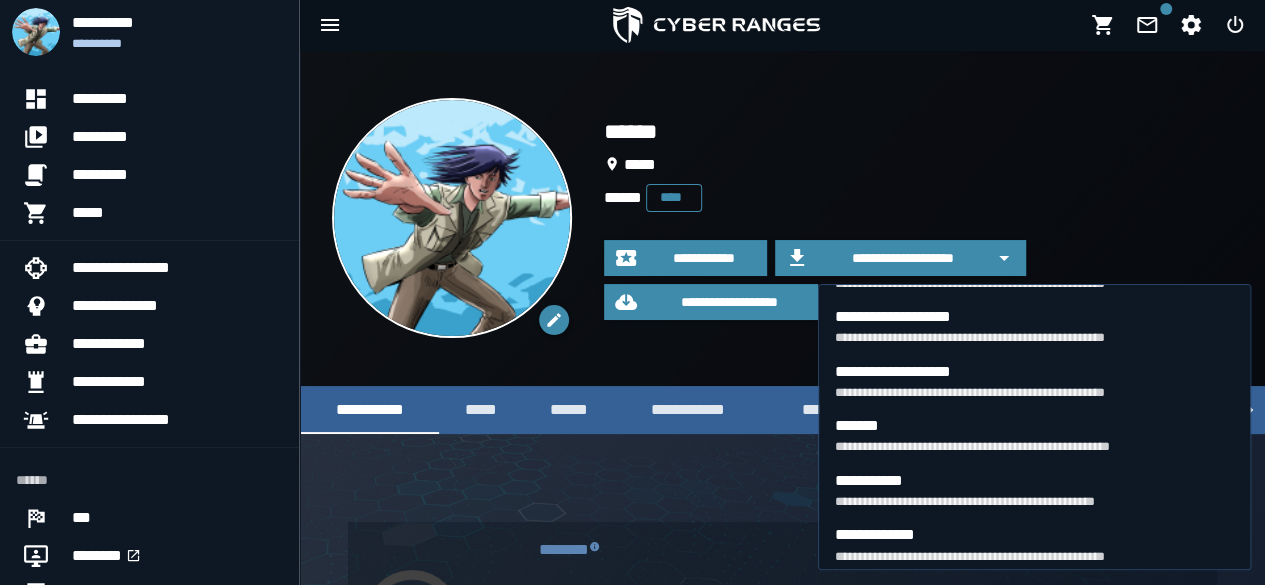 scroll, scrollTop: 806, scrollLeft: 0, axis: vertical 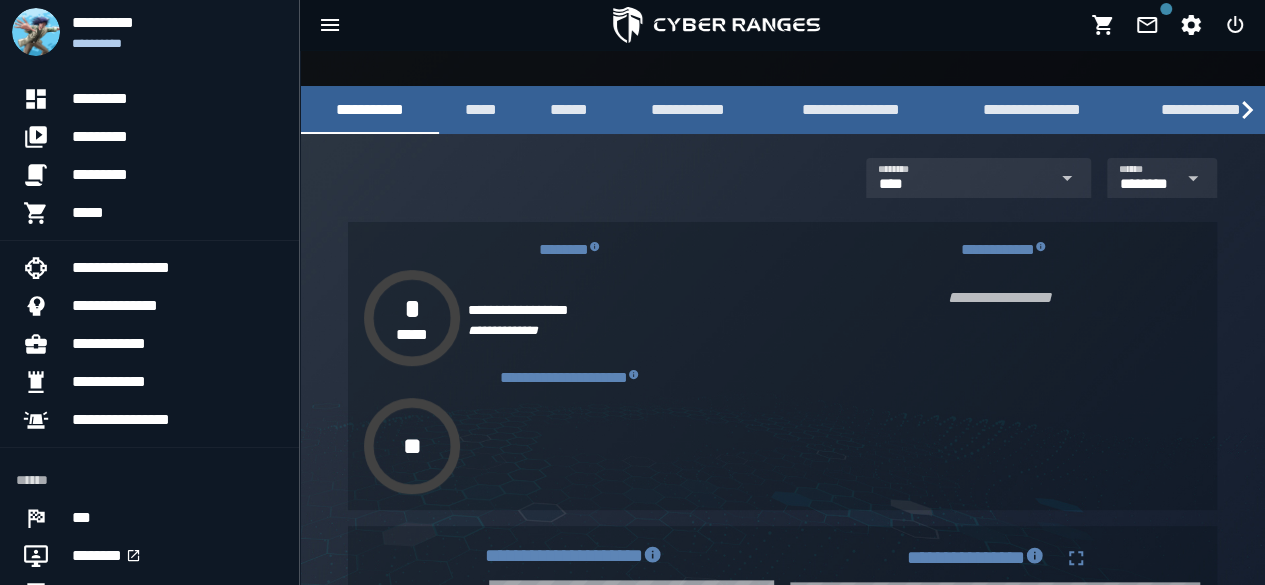 click on "[FIRST] [LAST] [STREET] [CITY] [STATE] [POSTAL_CODE] [COUNTRY] [PHONE]" at bounding box center [782, 366] 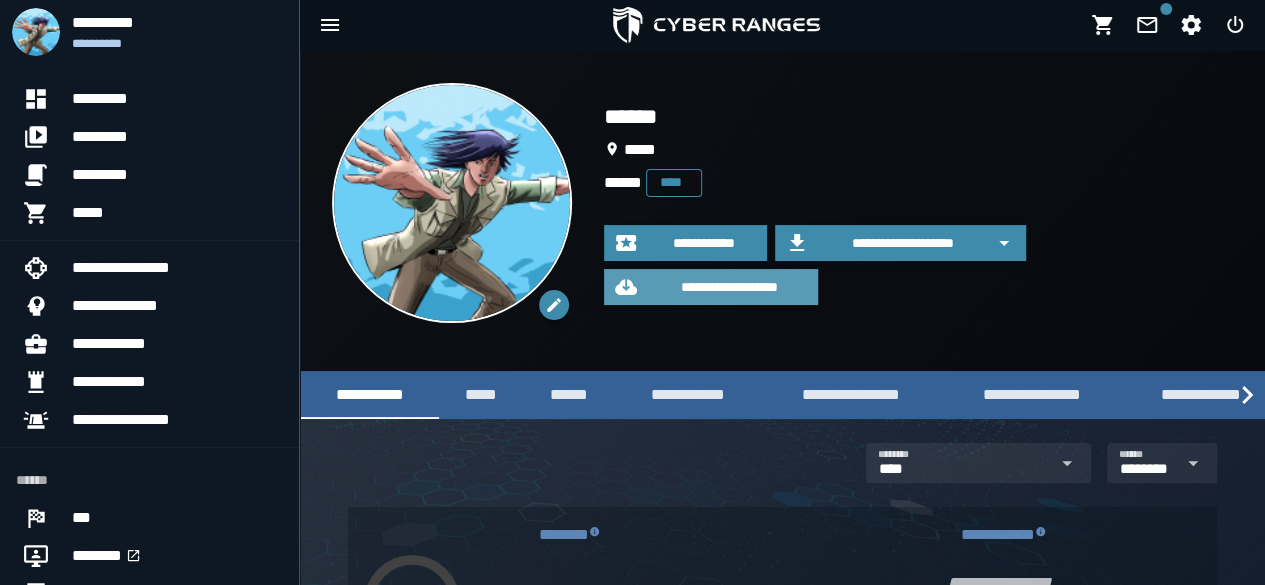 scroll, scrollTop: 0, scrollLeft: 0, axis: both 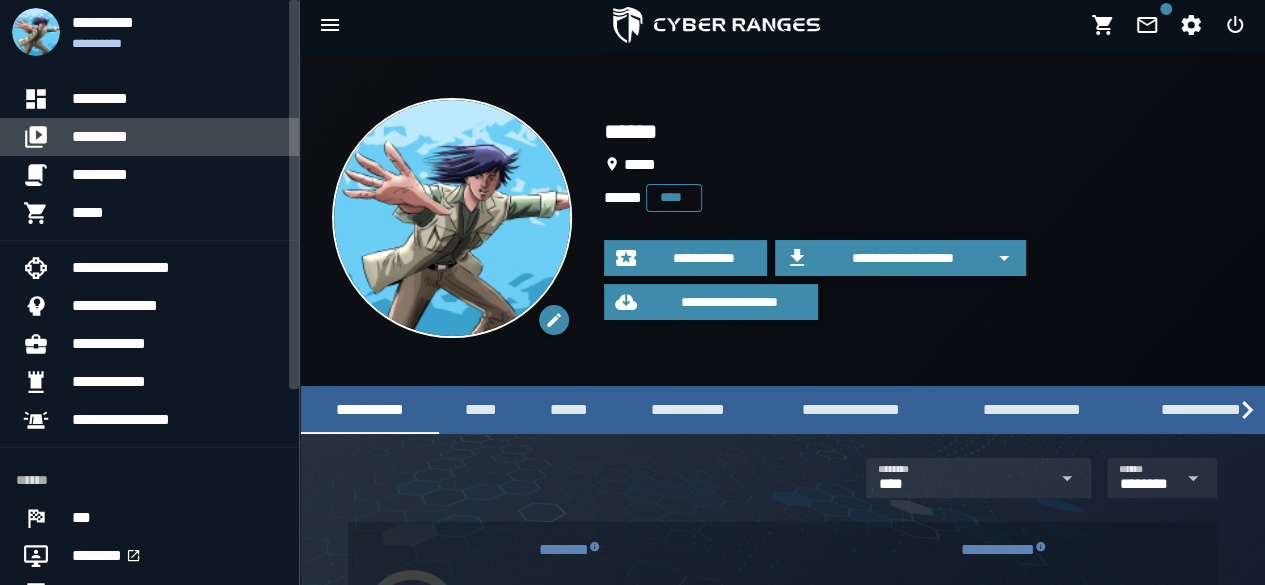 click on "*********" at bounding box center [177, 137] 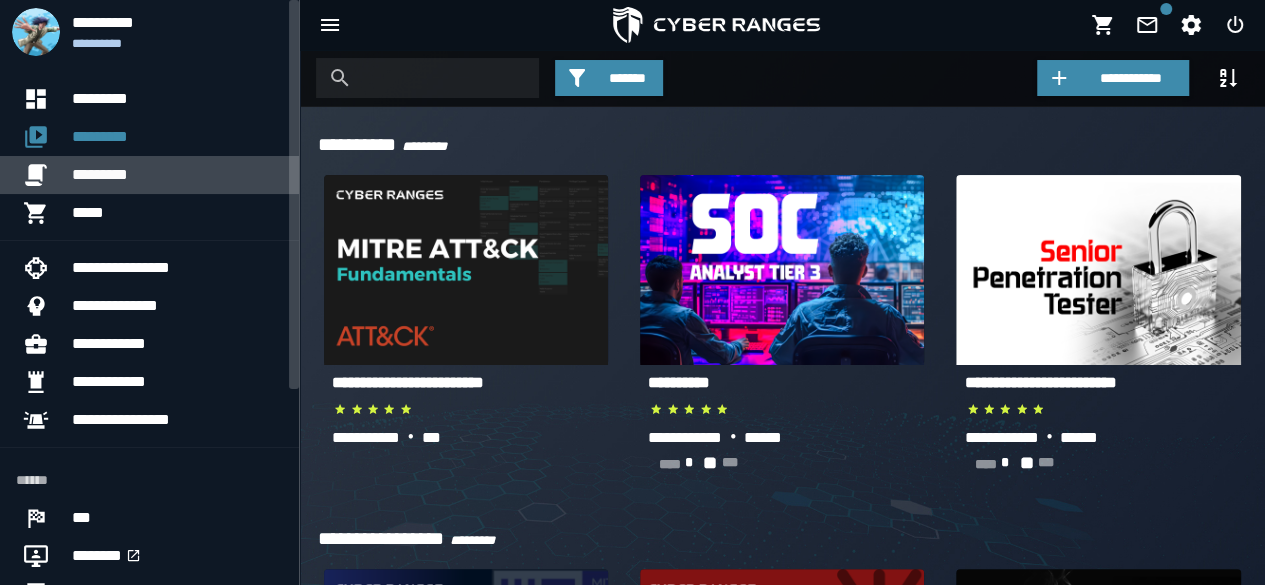 click on "*********" at bounding box center (177, 175) 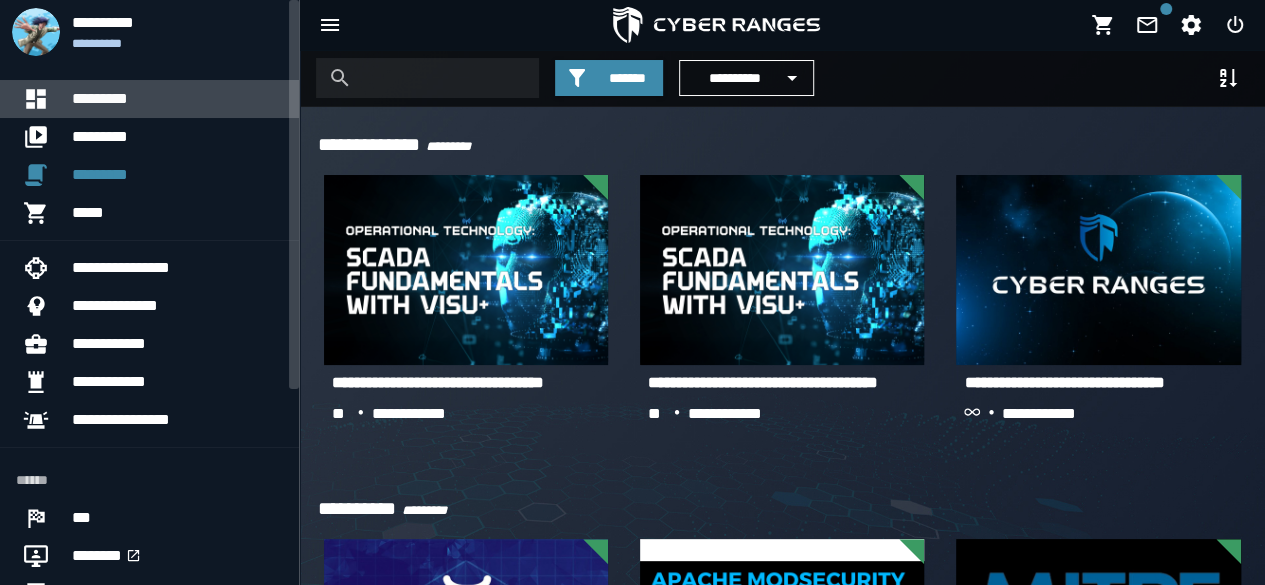 click on "*********" at bounding box center [177, 99] 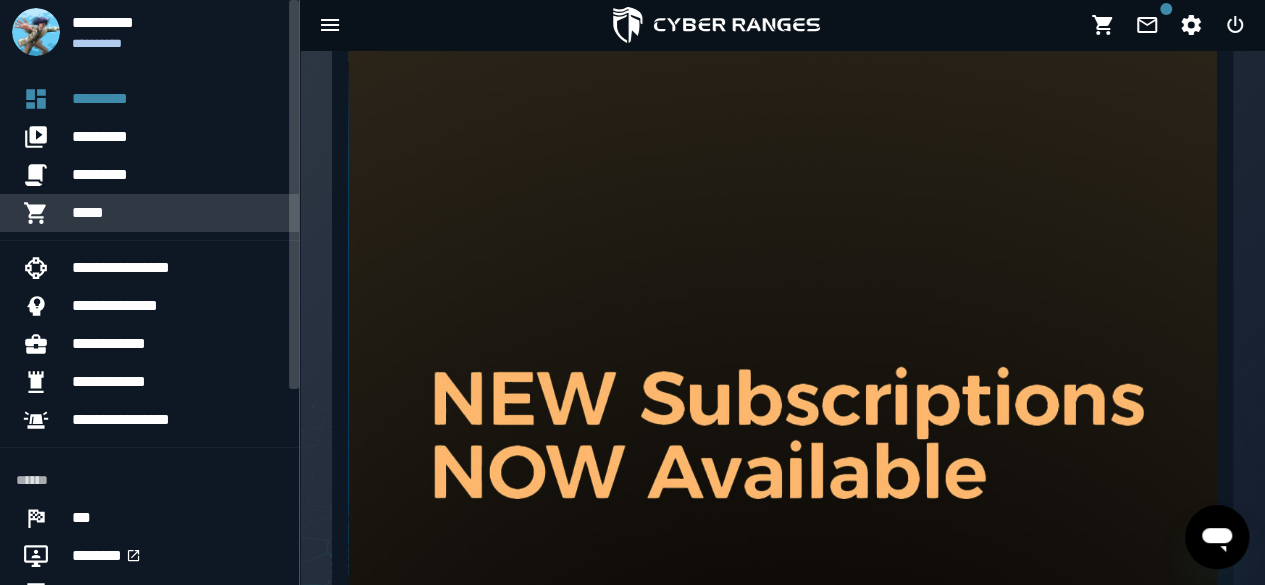 scroll, scrollTop: 352, scrollLeft: 0, axis: vertical 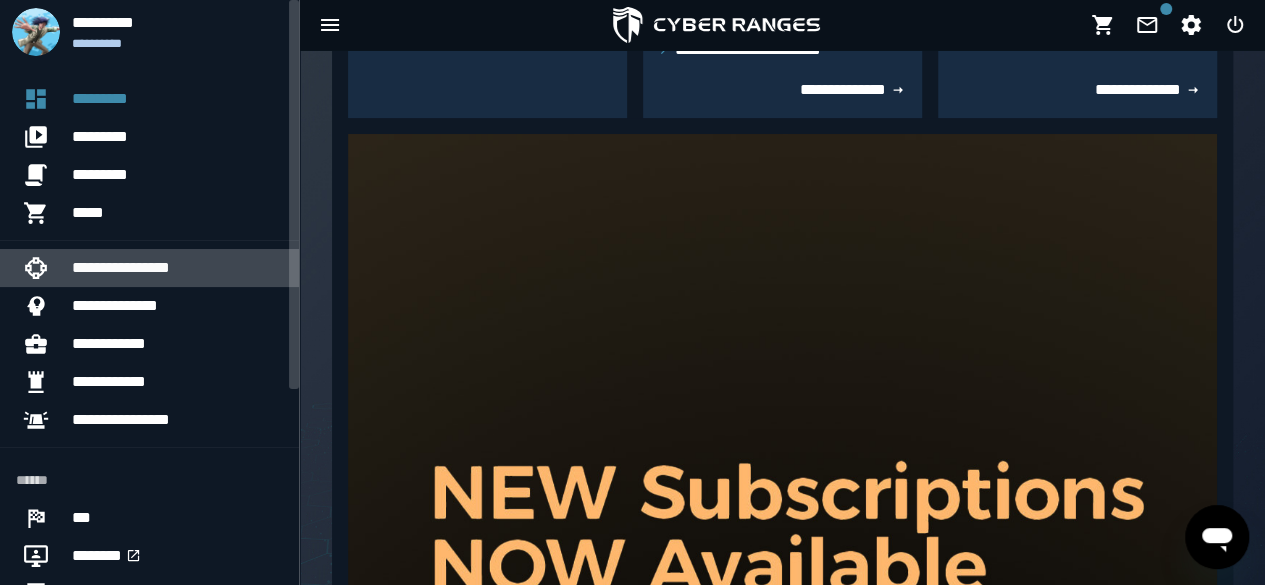 click on "**********" at bounding box center (177, 268) 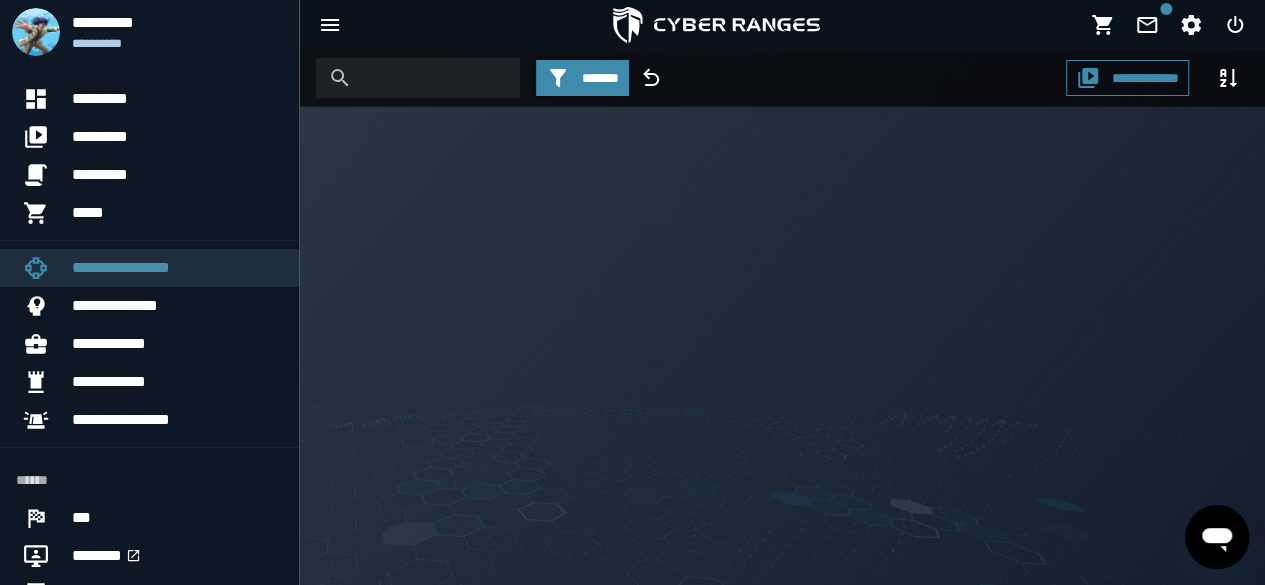 scroll, scrollTop: 0, scrollLeft: 0, axis: both 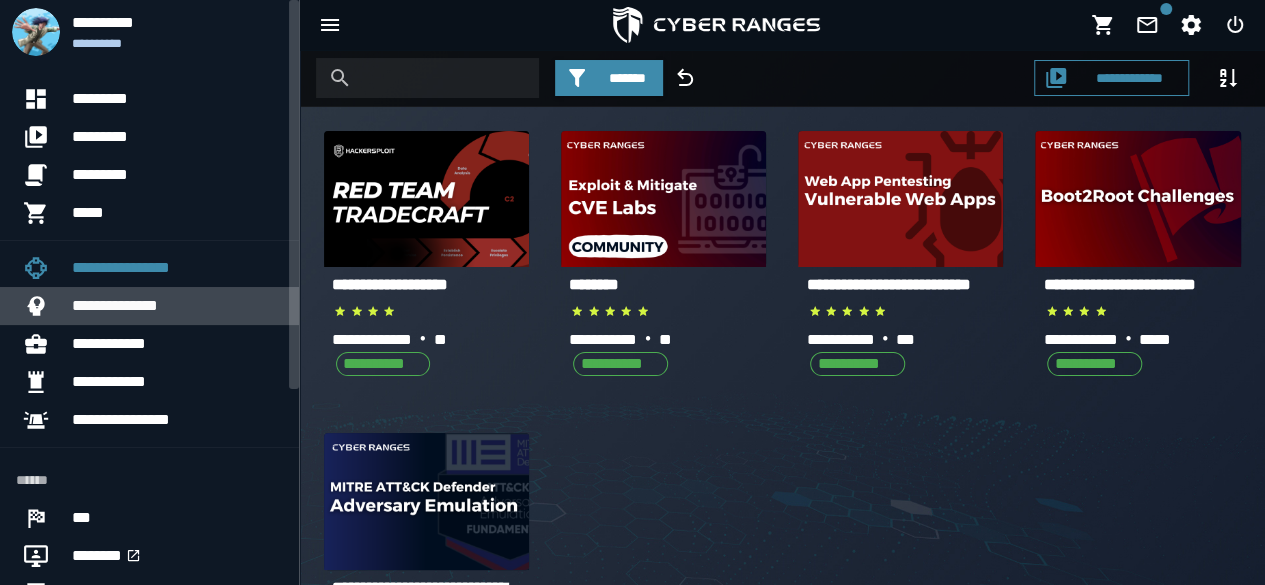 click on "**********" at bounding box center [177, 306] 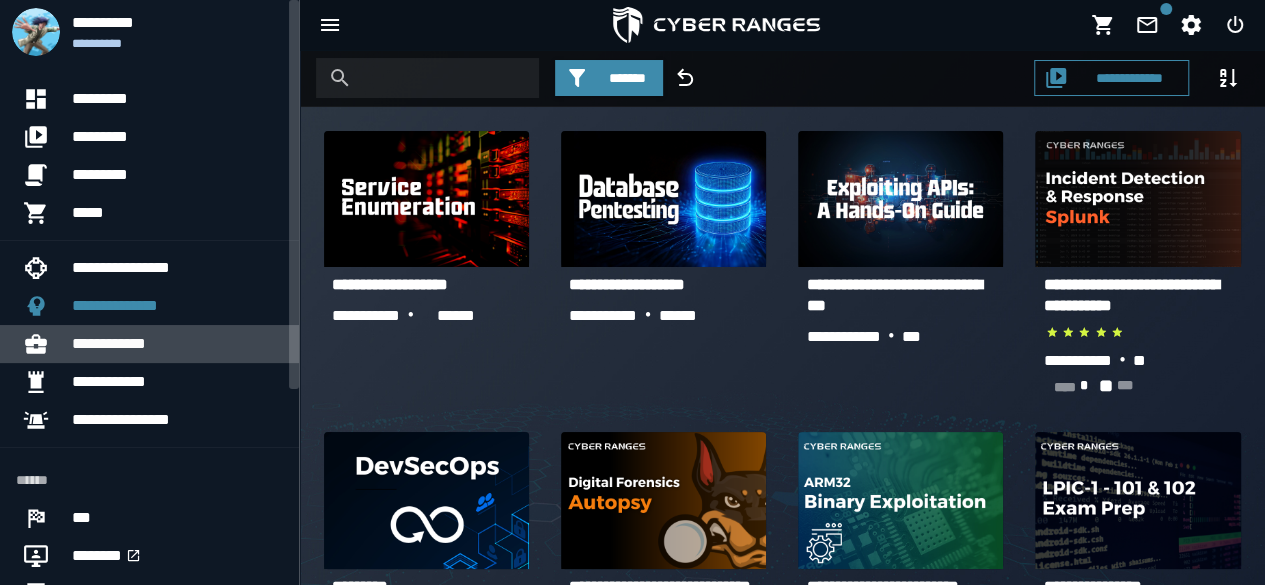 click on "**********" at bounding box center (177, 344) 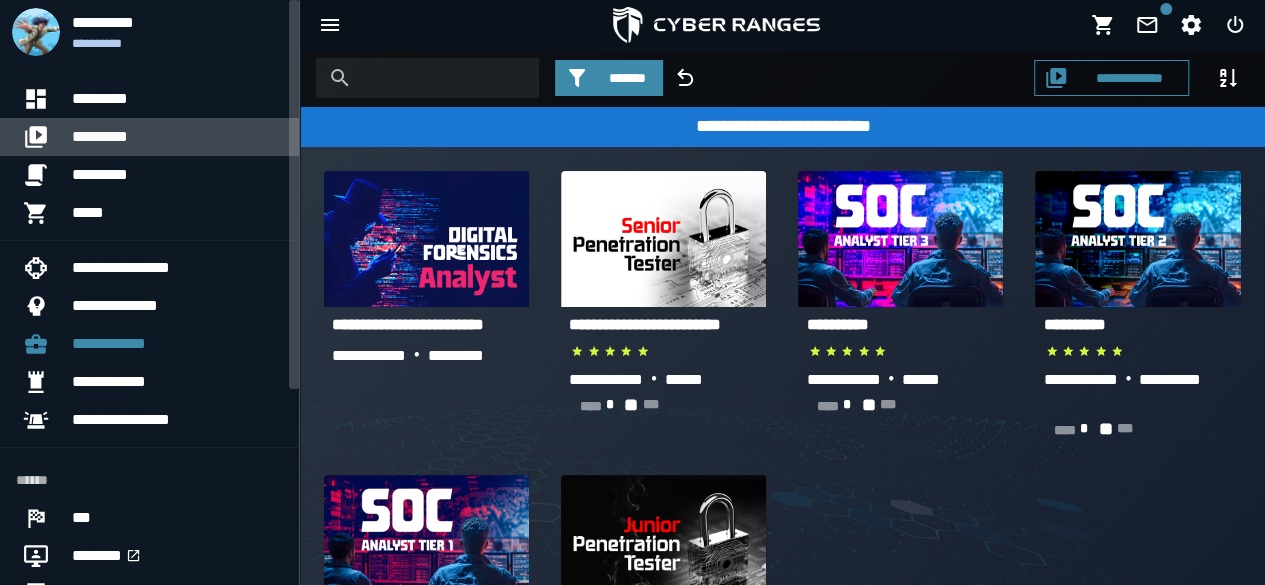 click on "*********" at bounding box center [177, 137] 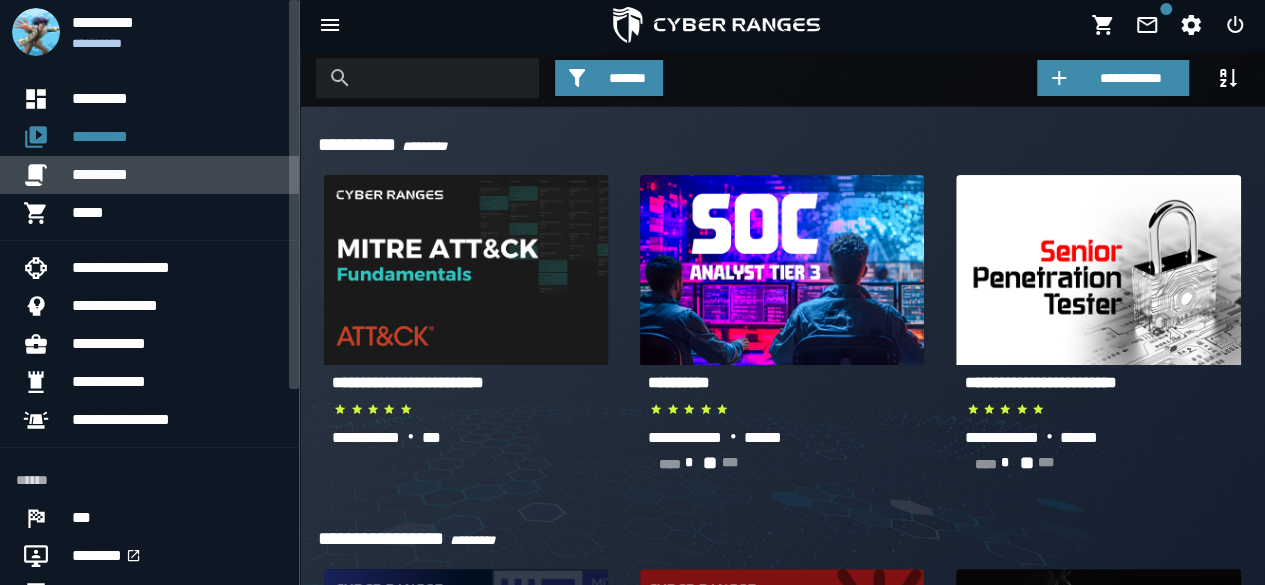 click on "*********" at bounding box center (177, 175) 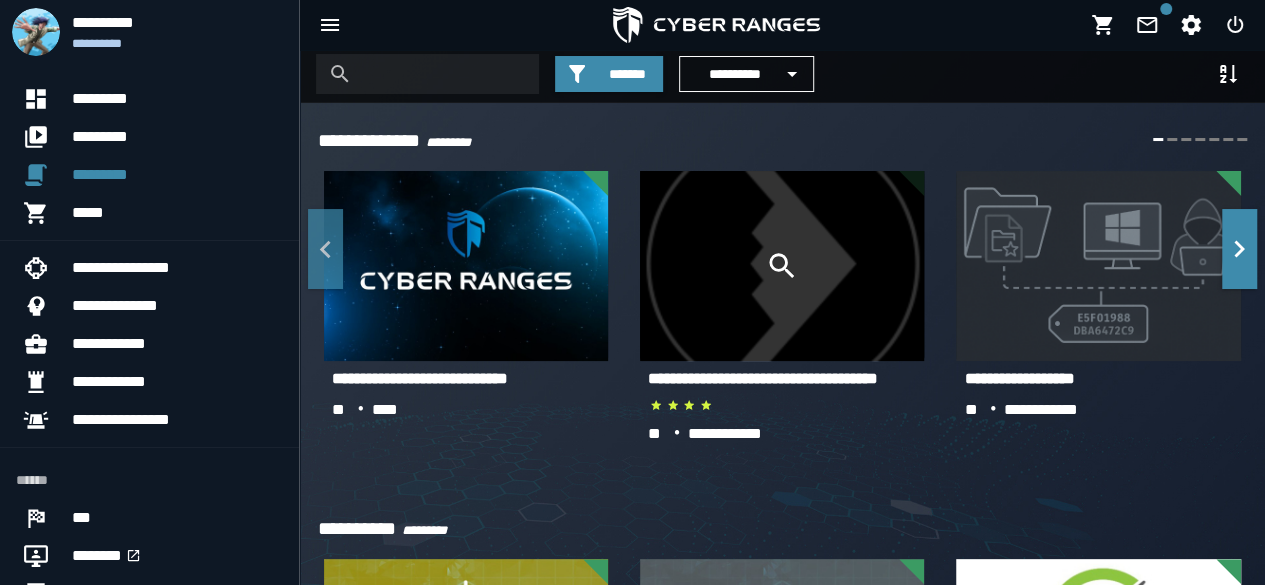 scroll, scrollTop: 0, scrollLeft: 0, axis: both 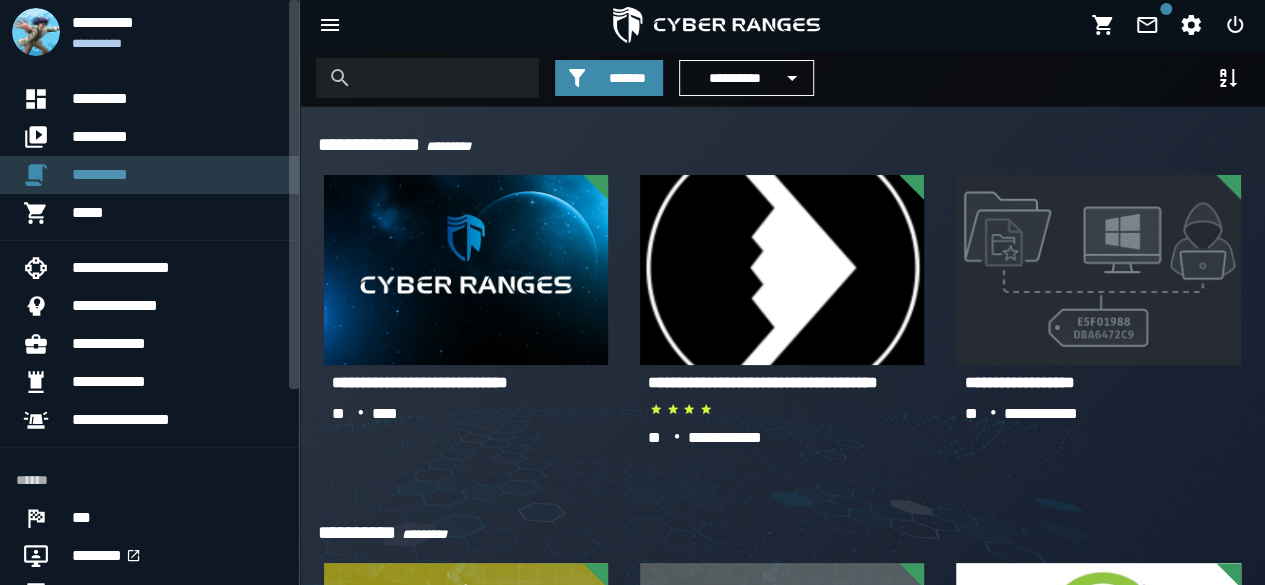 click on "*********" at bounding box center [177, 175] 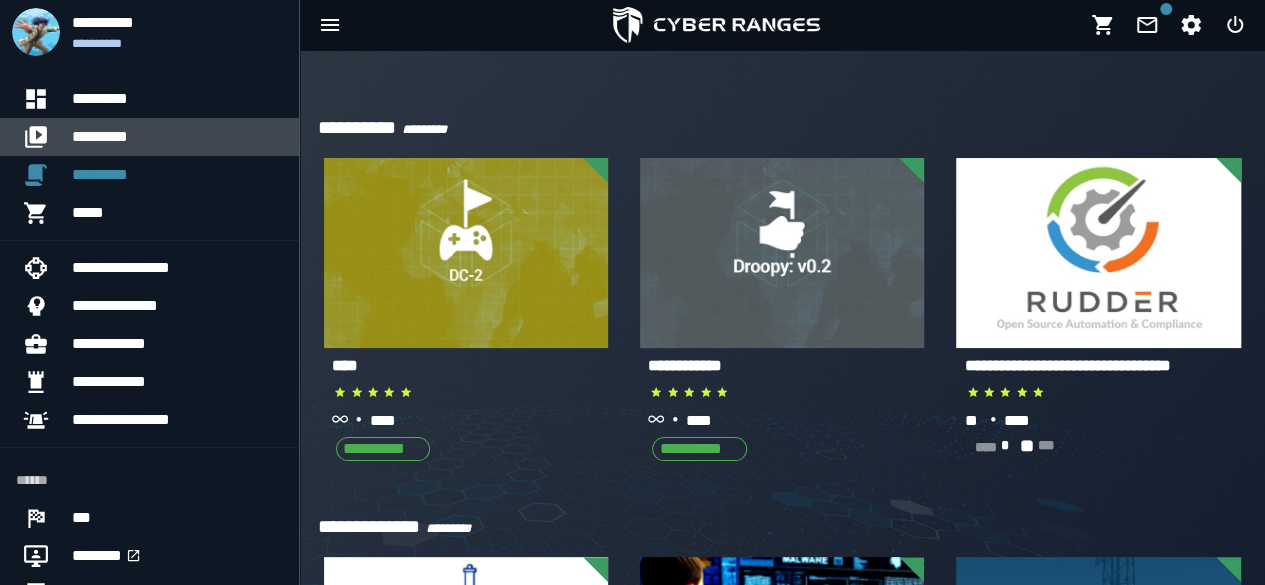 scroll, scrollTop: 400, scrollLeft: 0, axis: vertical 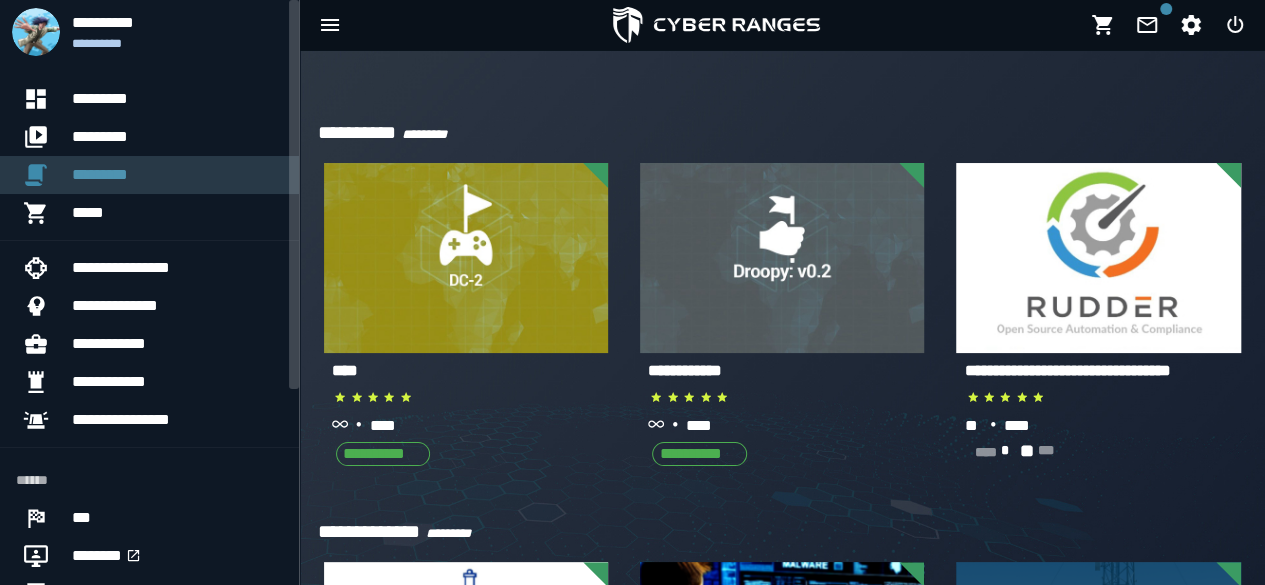 click on "*********" at bounding box center [177, 175] 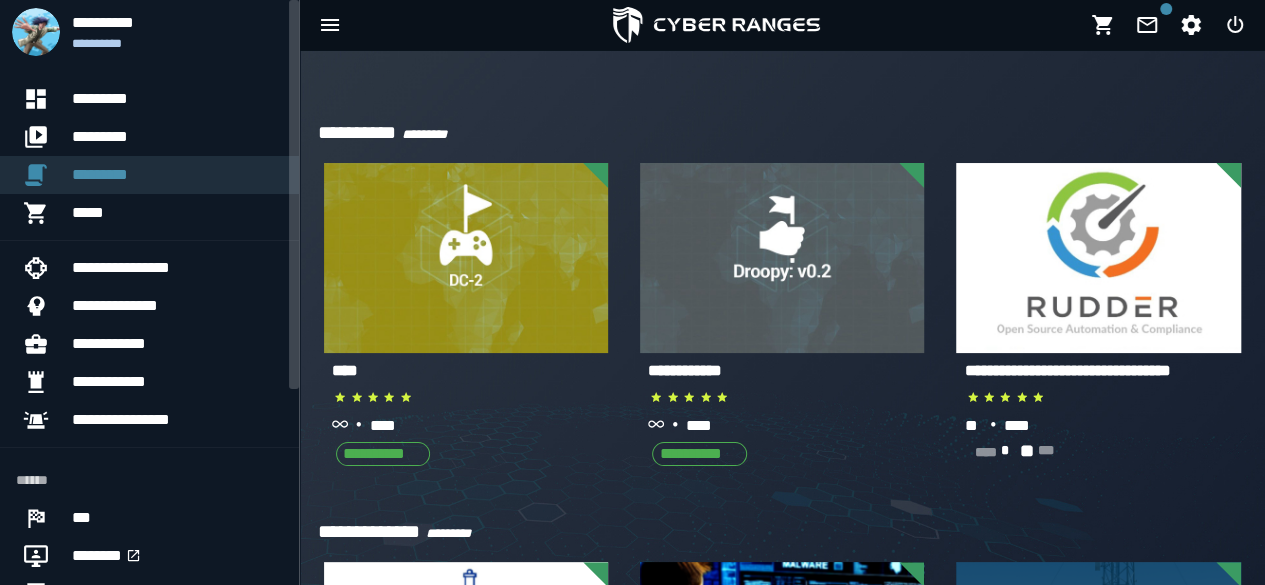 scroll, scrollTop: 0, scrollLeft: 0, axis: both 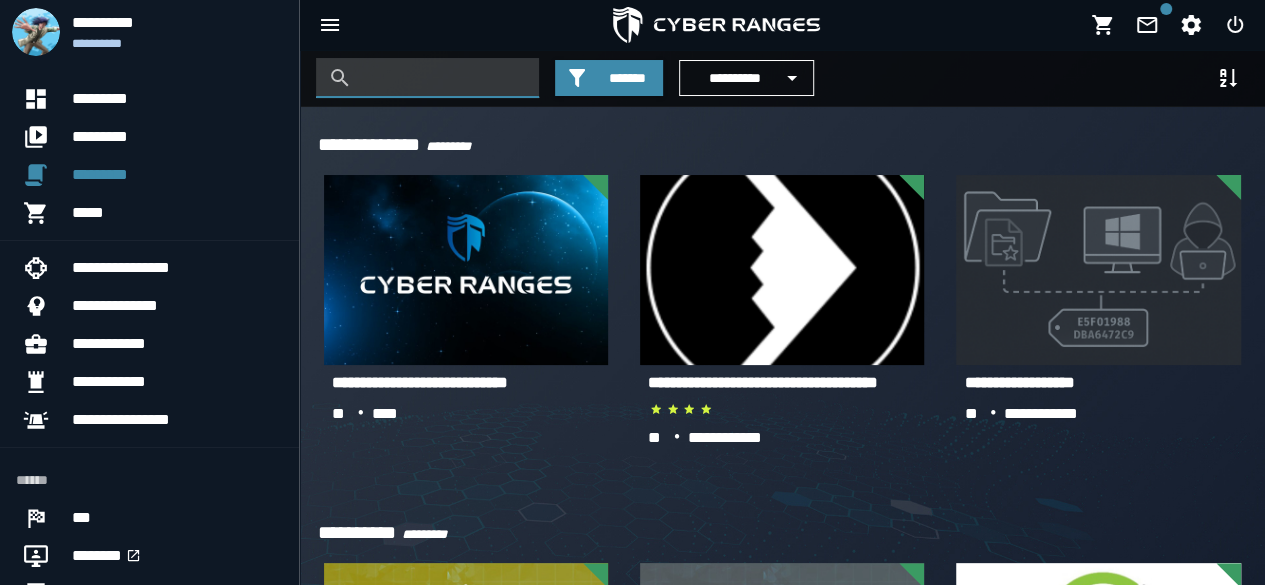 click at bounding box center [442, 78] 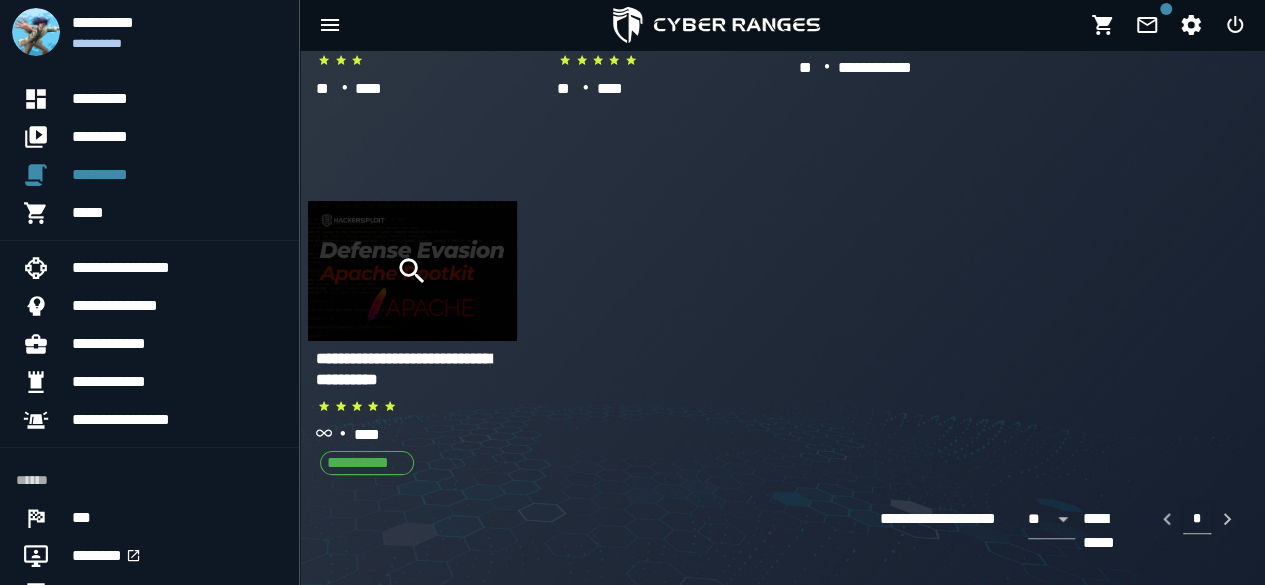 scroll, scrollTop: 300, scrollLeft: 0, axis: vertical 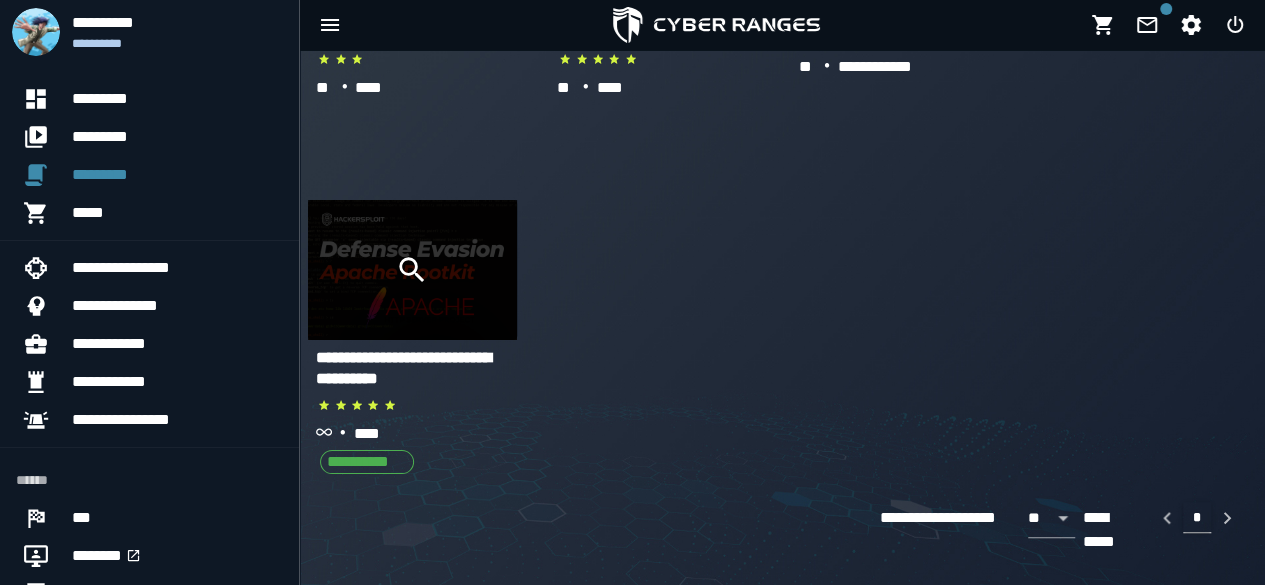 type on "*****" 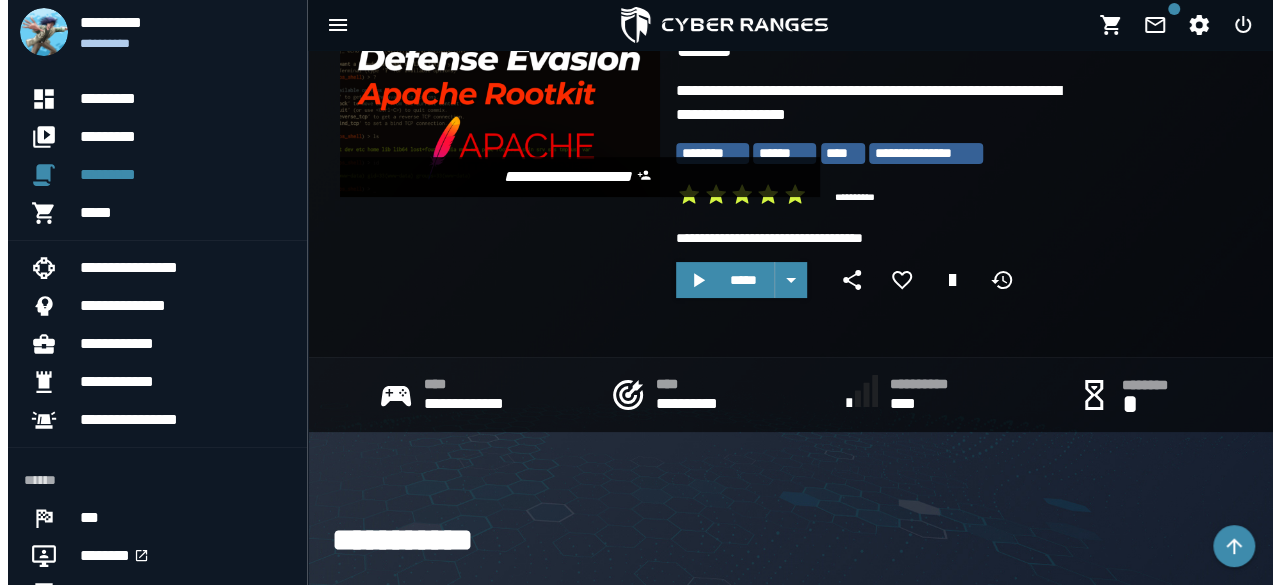 scroll, scrollTop: 0, scrollLeft: 0, axis: both 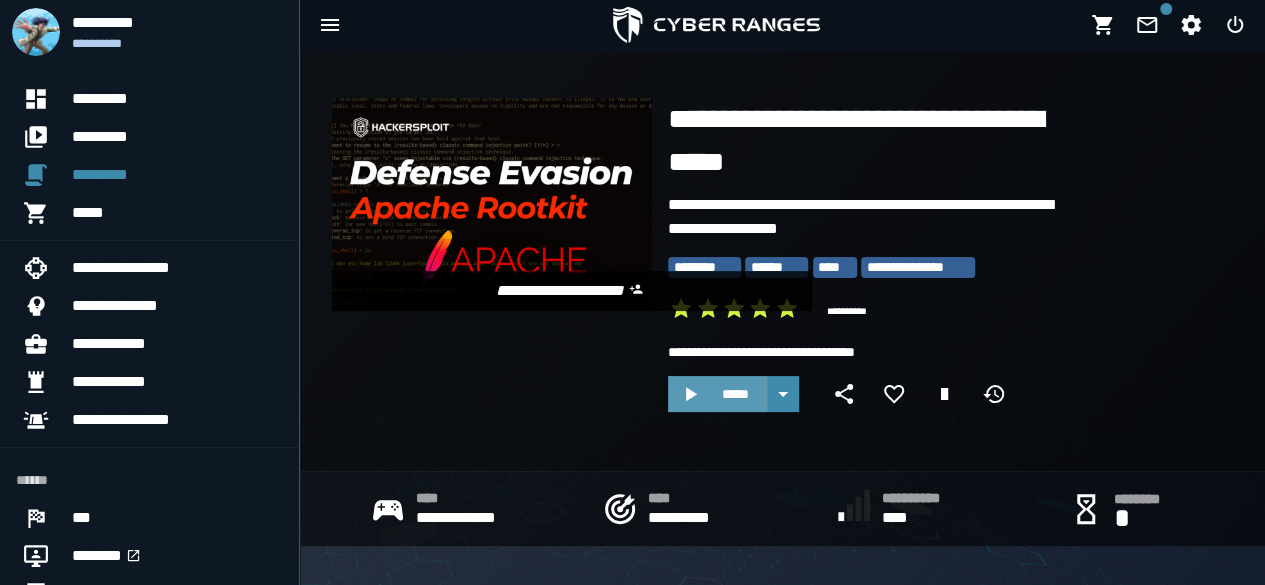 click on "*****" at bounding box center (735, 394) 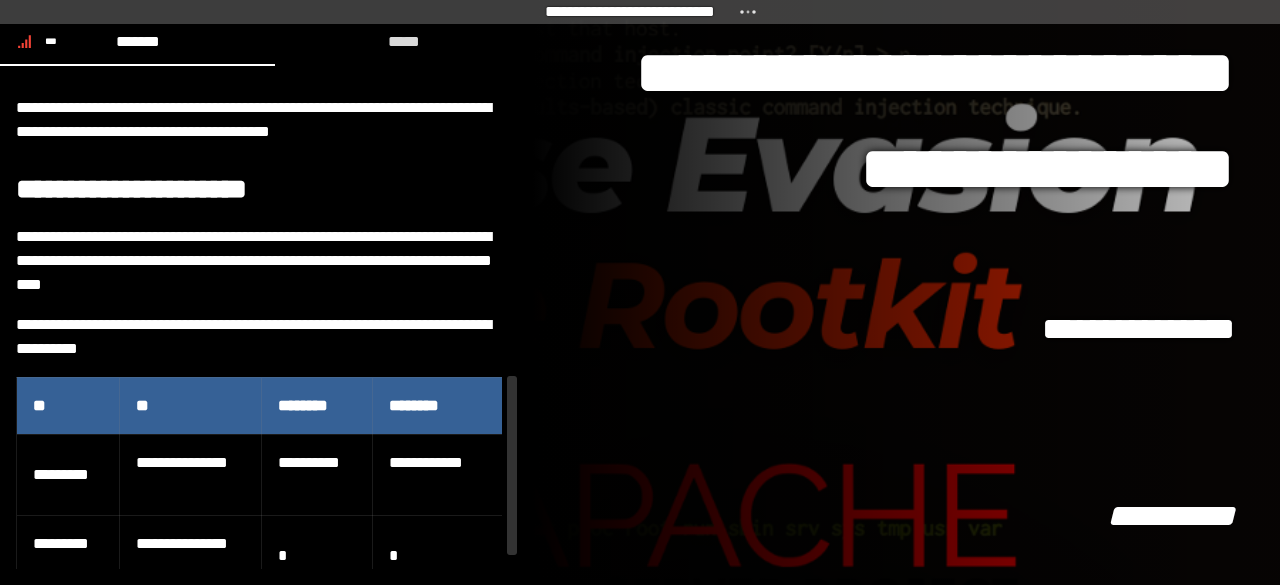 scroll, scrollTop: 838, scrollLeft: 0, axis: vertical 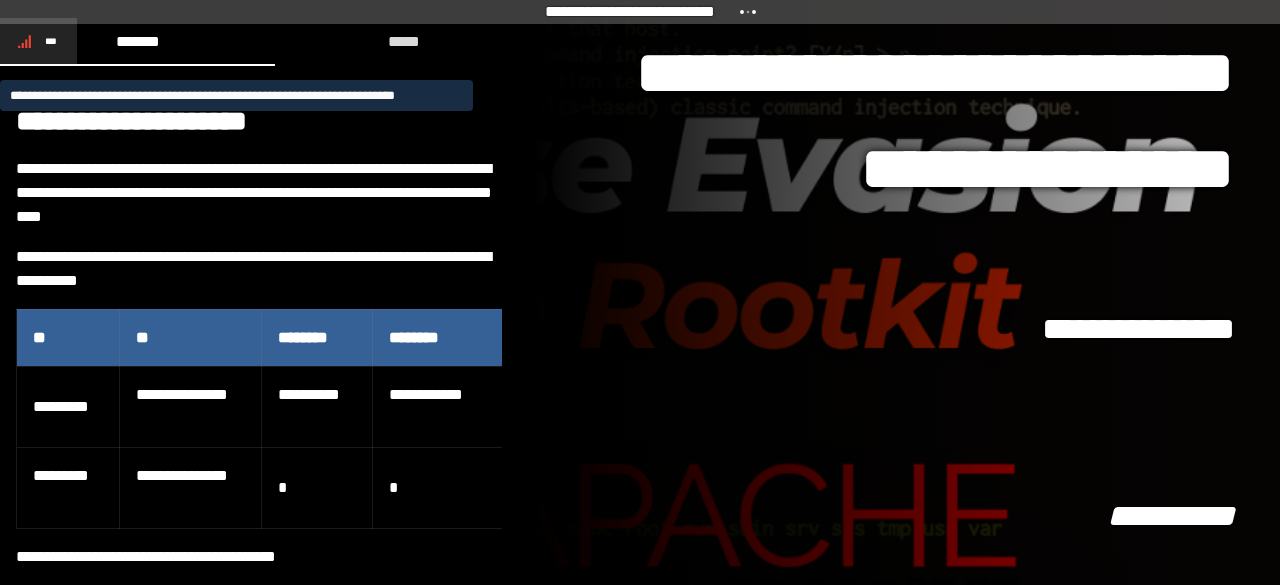 click on "***" at bounding box center (38, 42) 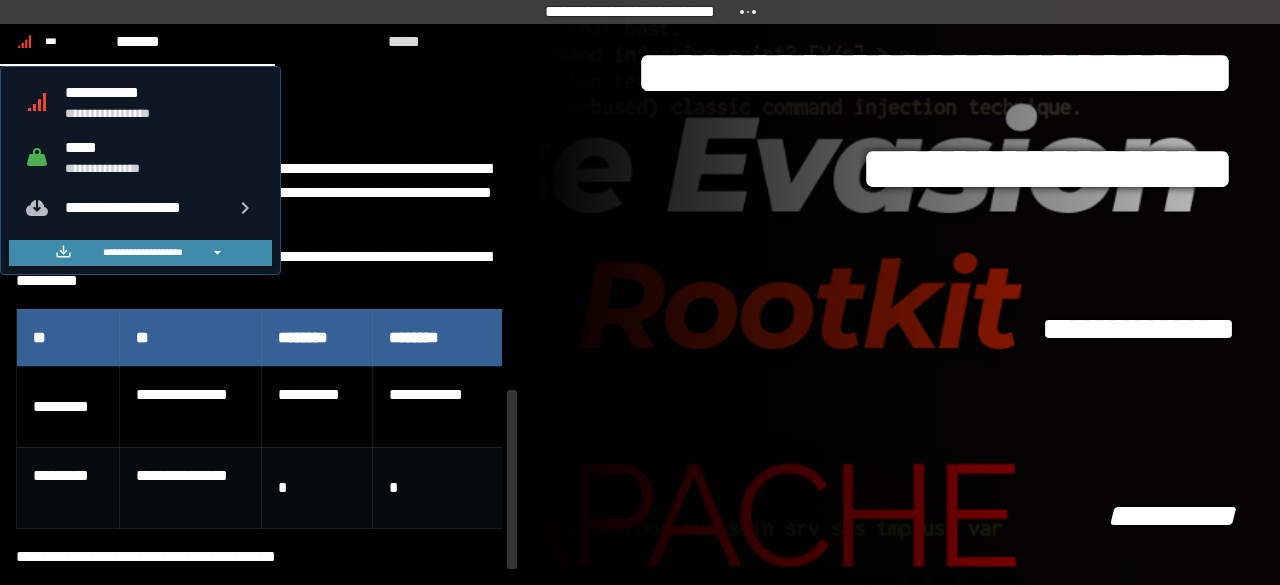 click on "*" at bounding box center (437, 488) 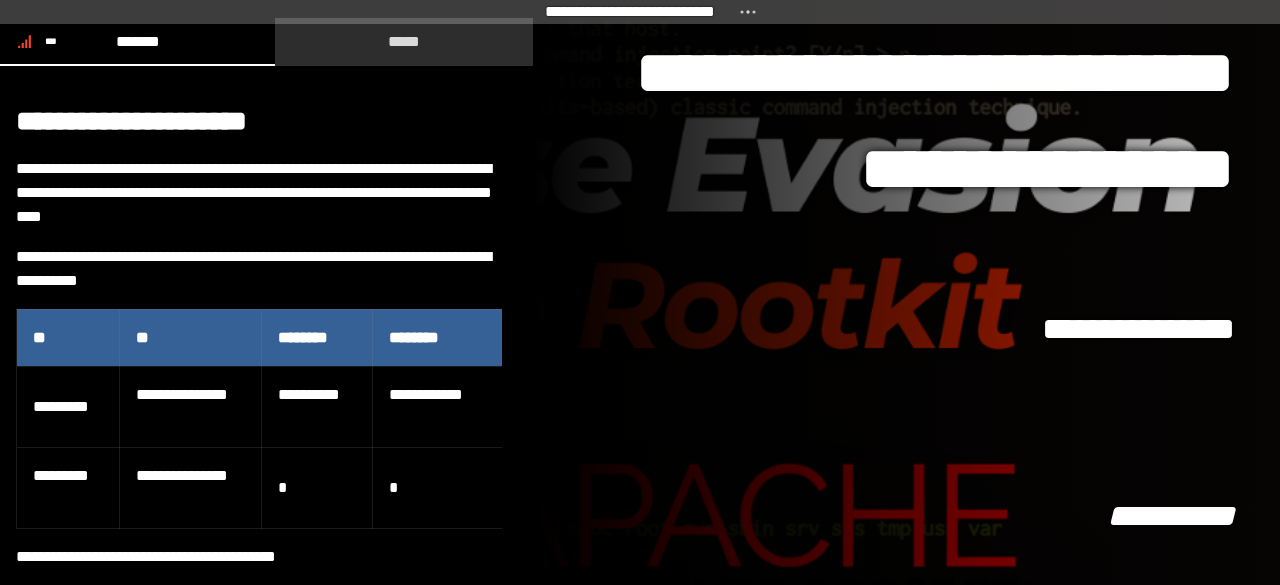 click on "*****" at bounding box center [404, 42] 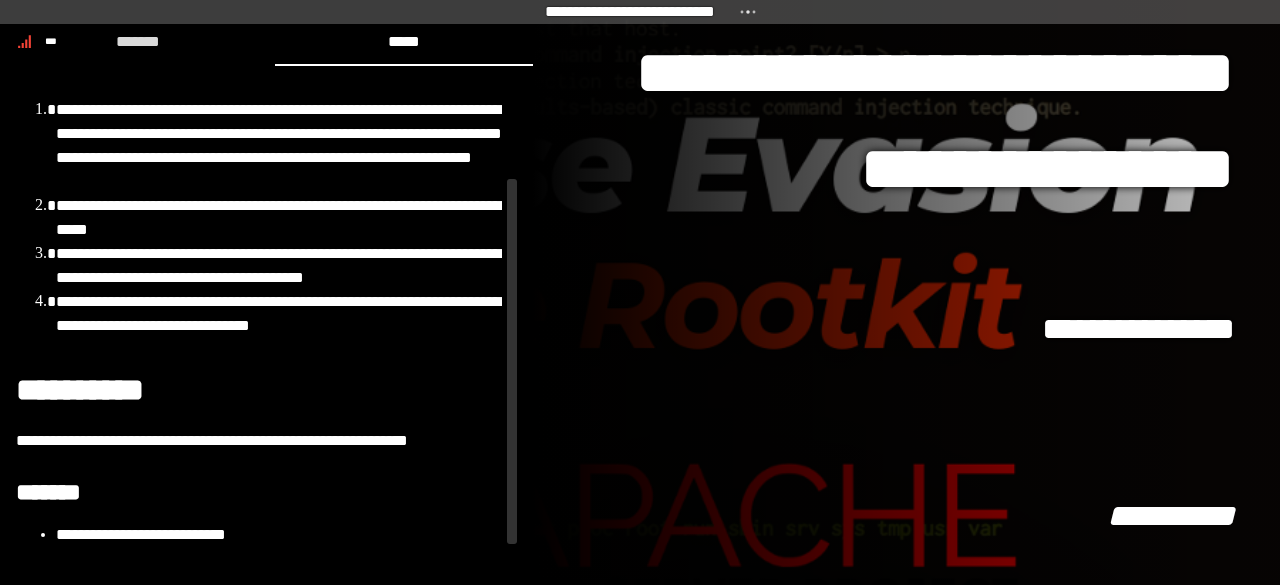 scroll, scrollTop: 161, scrollLeft: 0, axis: vertical 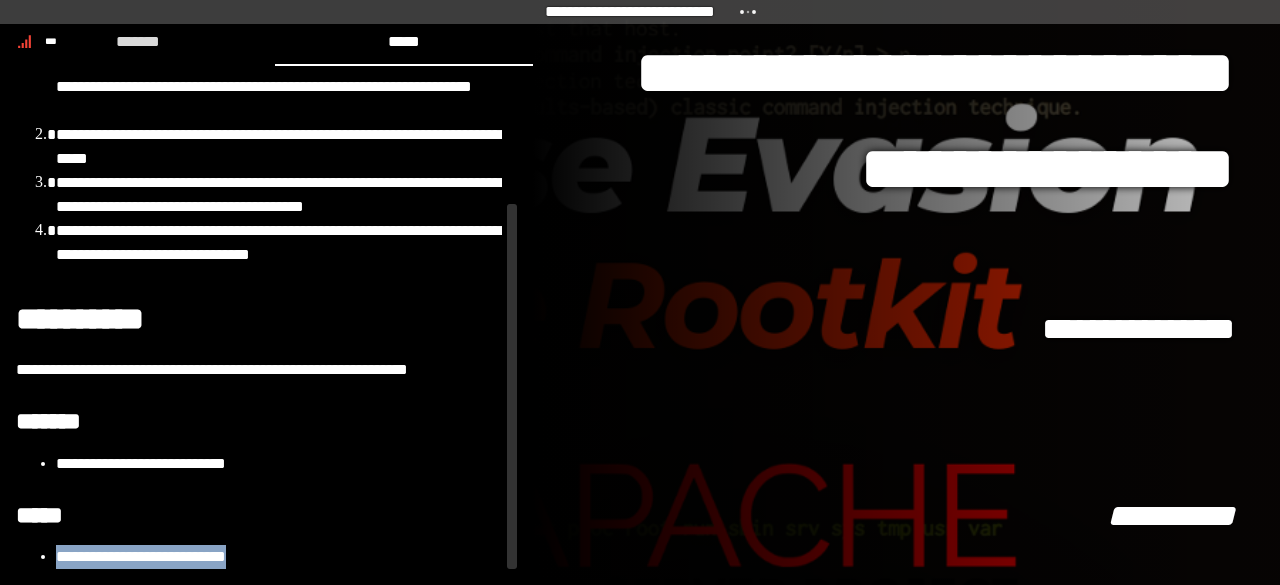 drag, startPoint x: 54, startPoint y: 540, endPoint x: 282, endPoint y: 553, distance: 228.37032 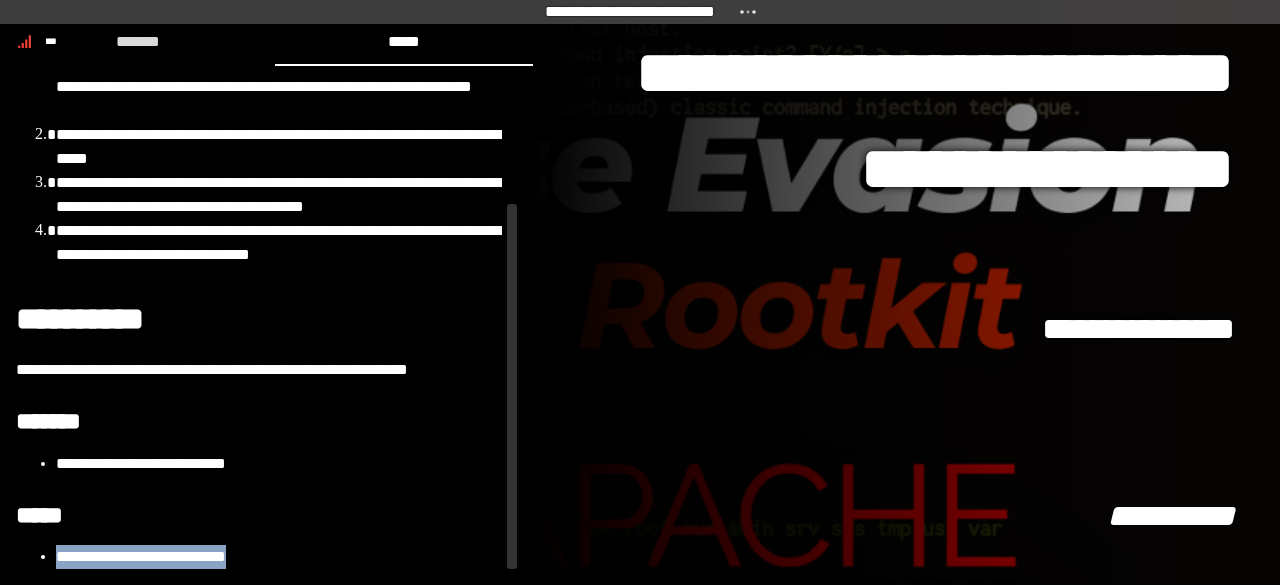 click on "**********" at bounding box center [259, 557] 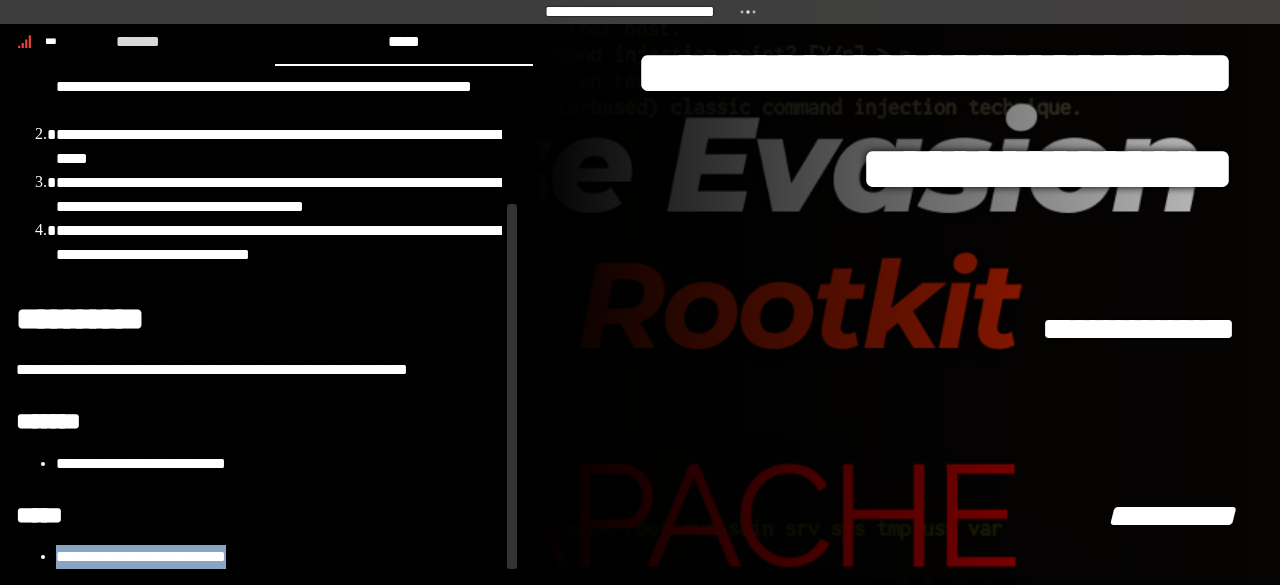 copy on "**********" 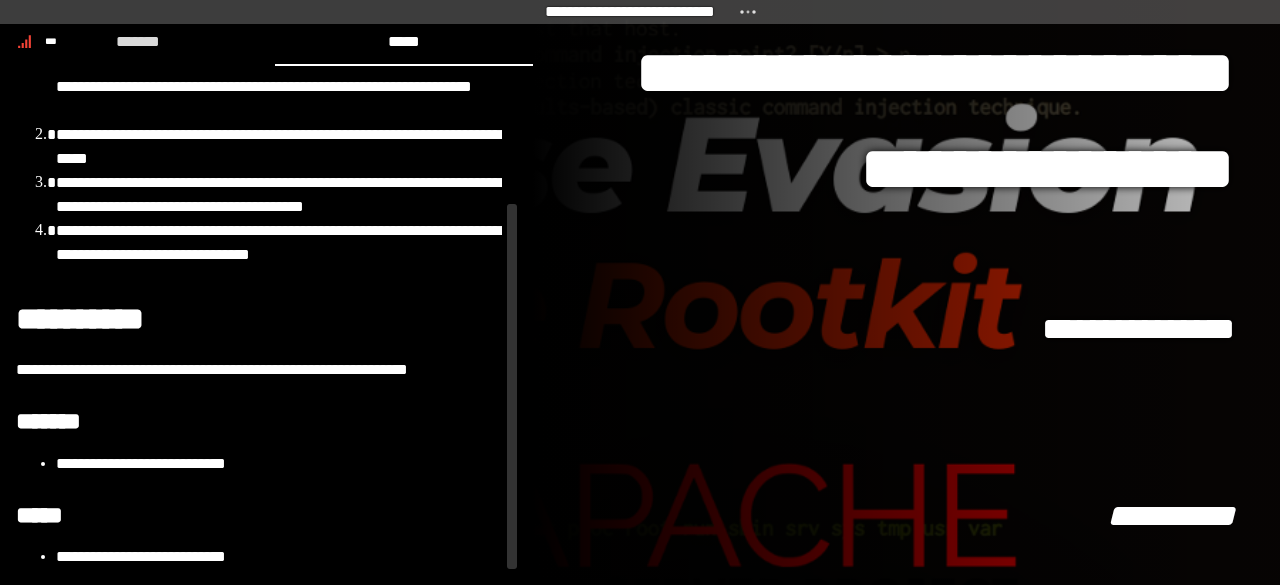 click on "**********" at bounding box center [259, 268] 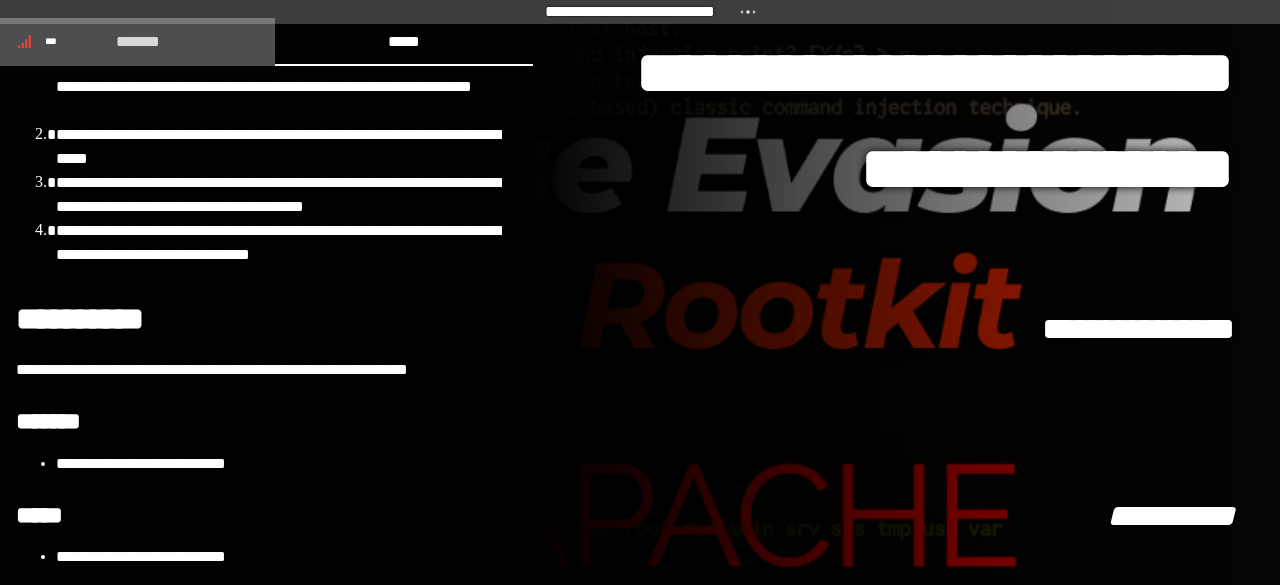 click on "*******" 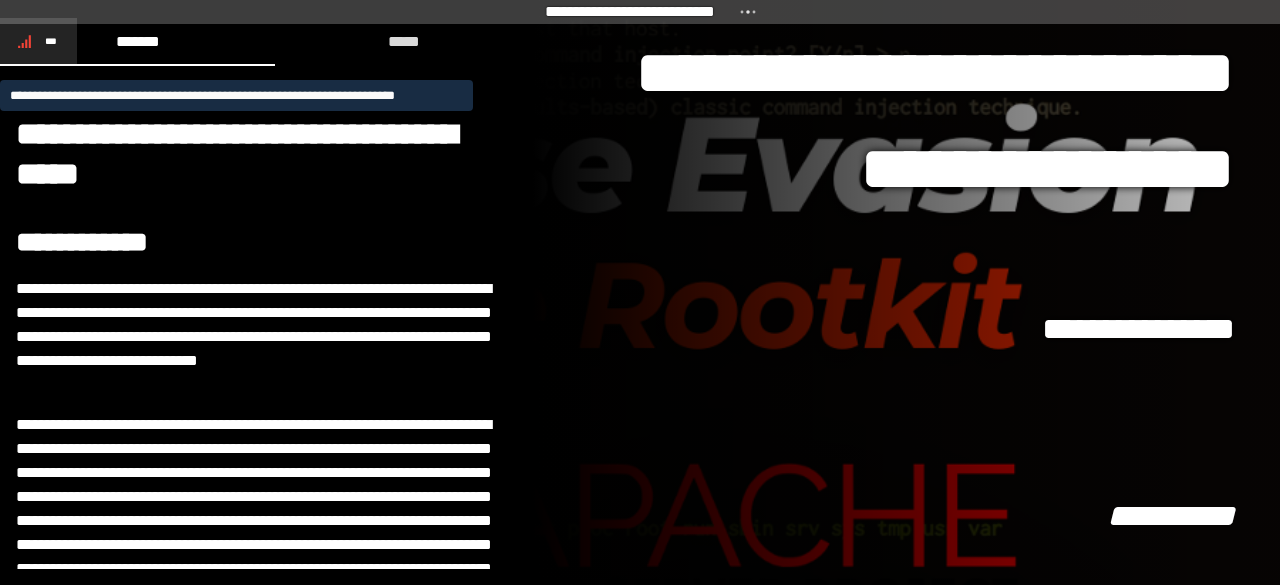 click on "***" at bounding box center (51, 41) 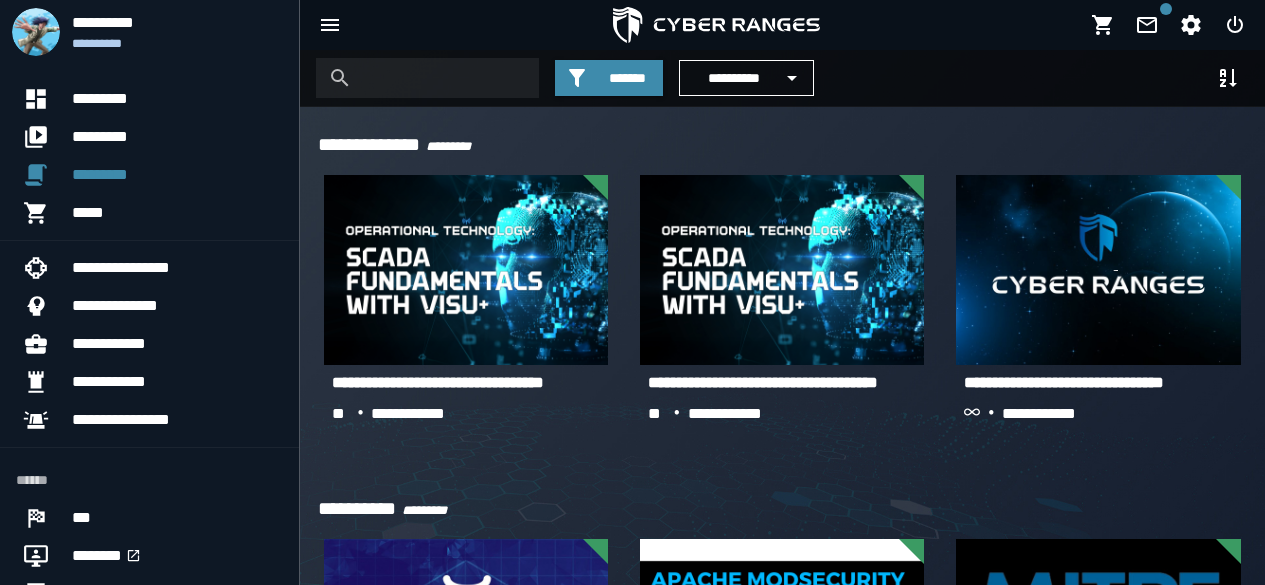scroll, scrollTop: 0, scrollLeft: 0, axis: both 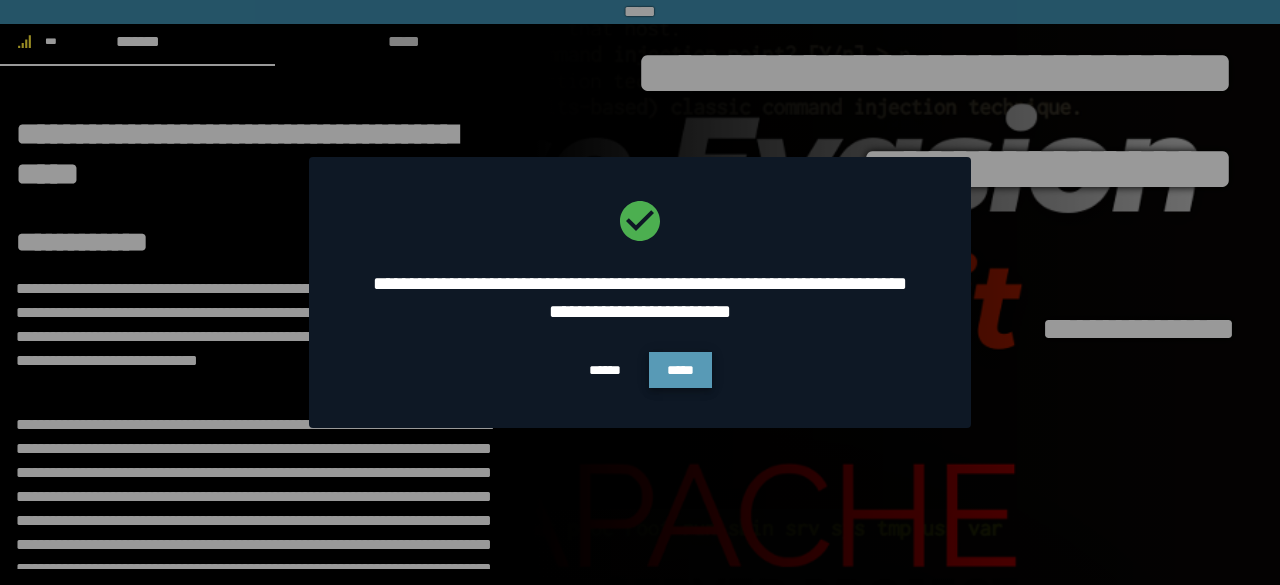 click on "*****" at bounding box center [680, 370] 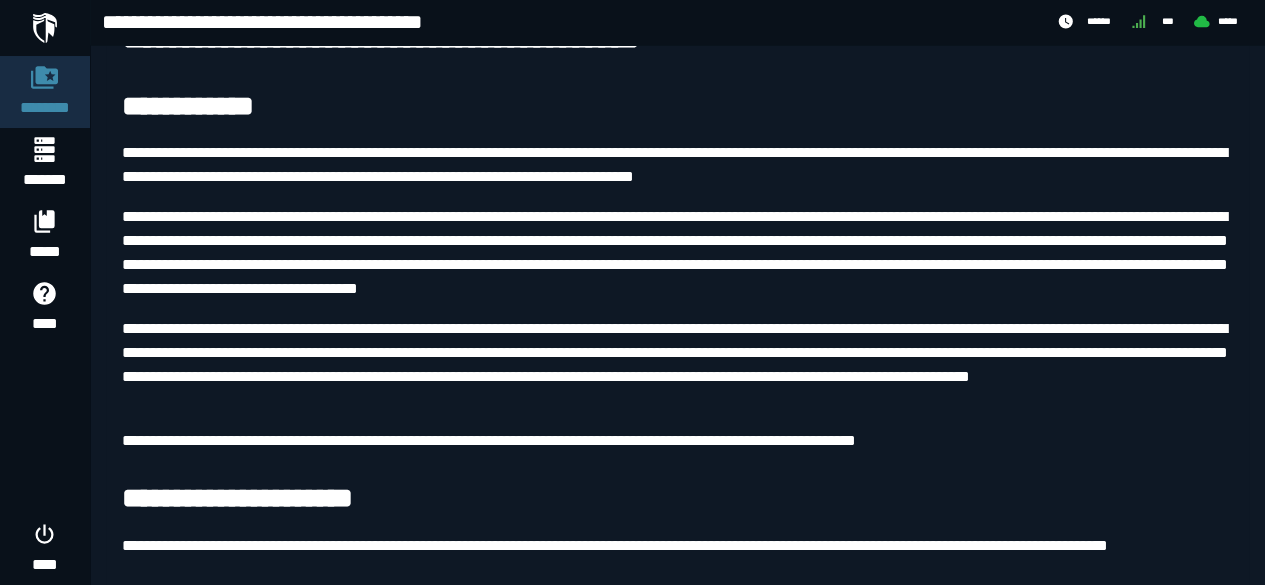 scroll, scrollTop: 442, scrollLeft: 0, axis: vertical 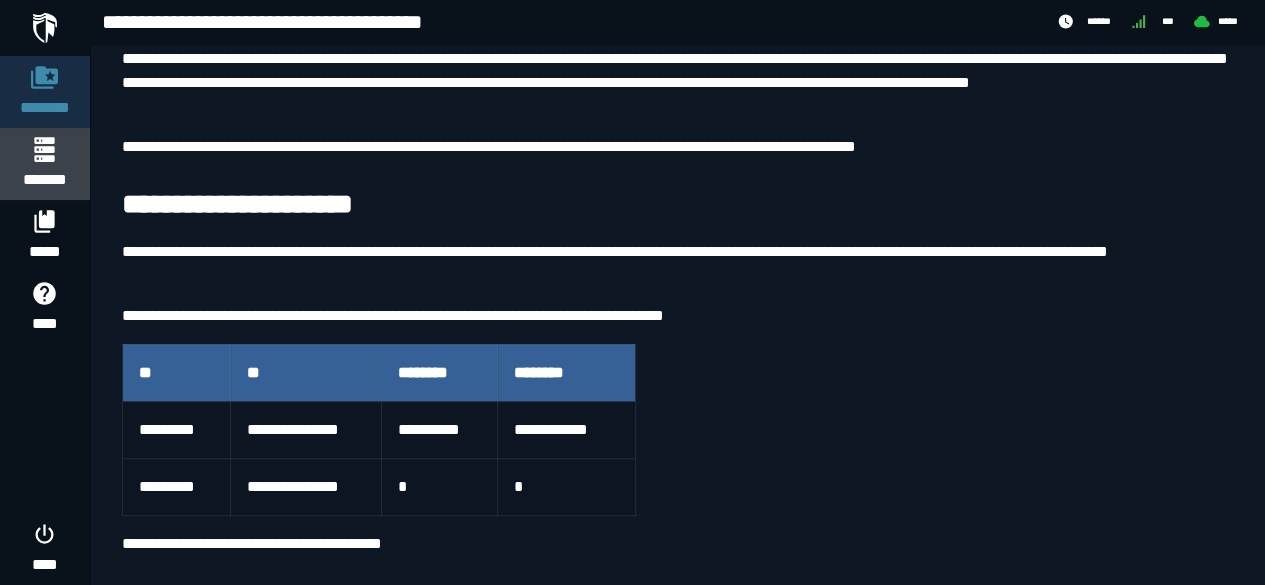 click 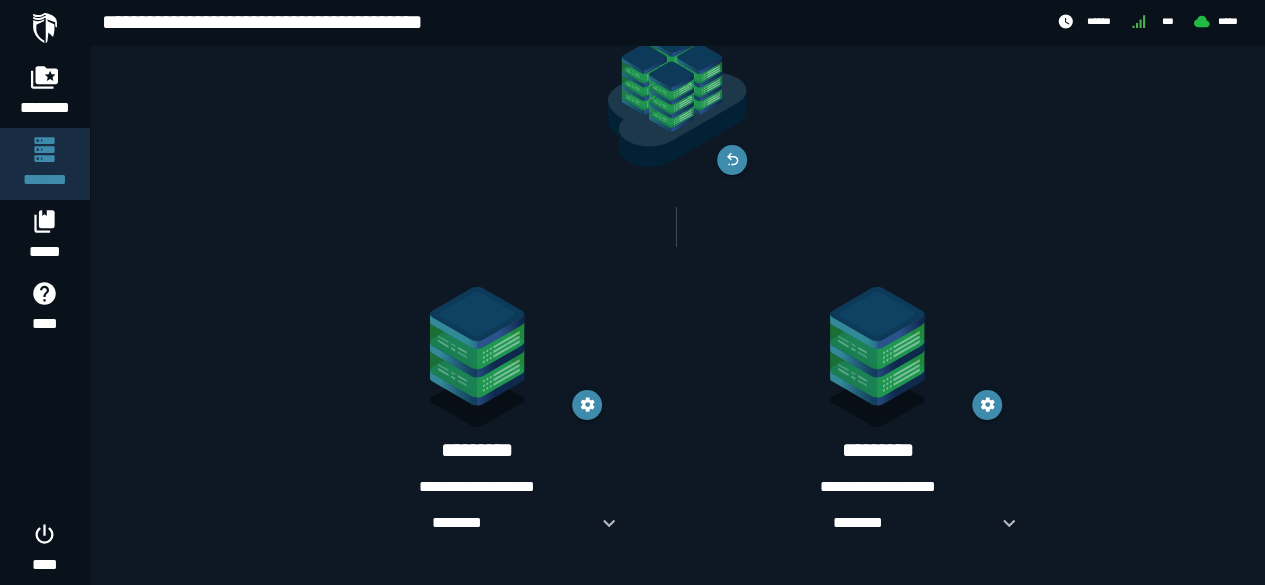 scroll, scrollTop: 104, scrollLeft: 0, axis: vertical 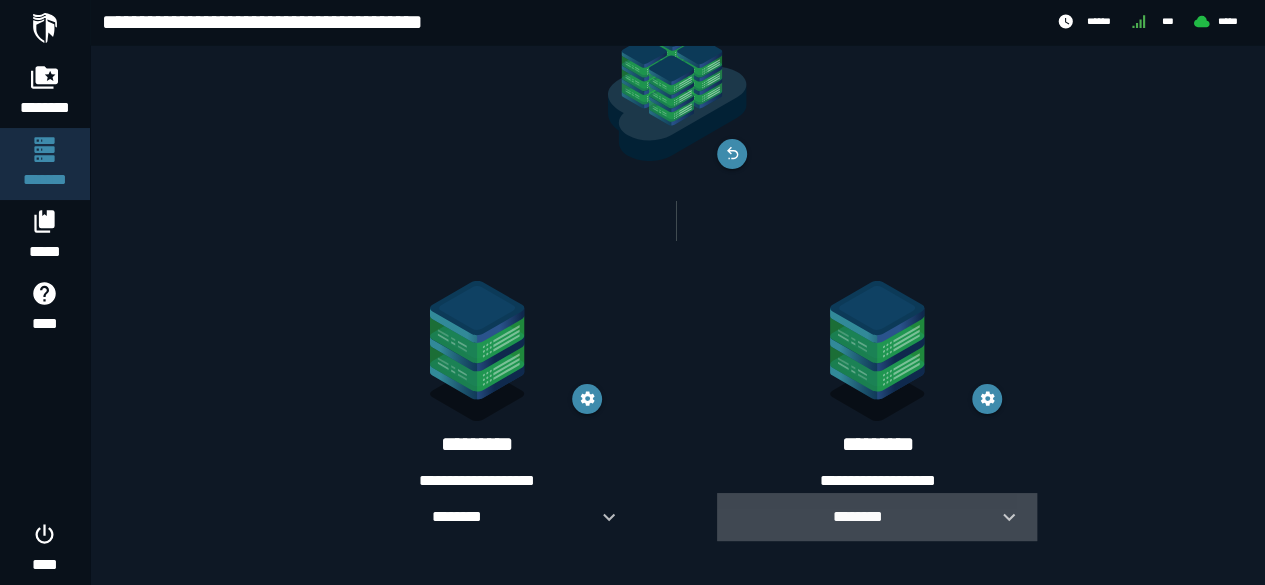 click 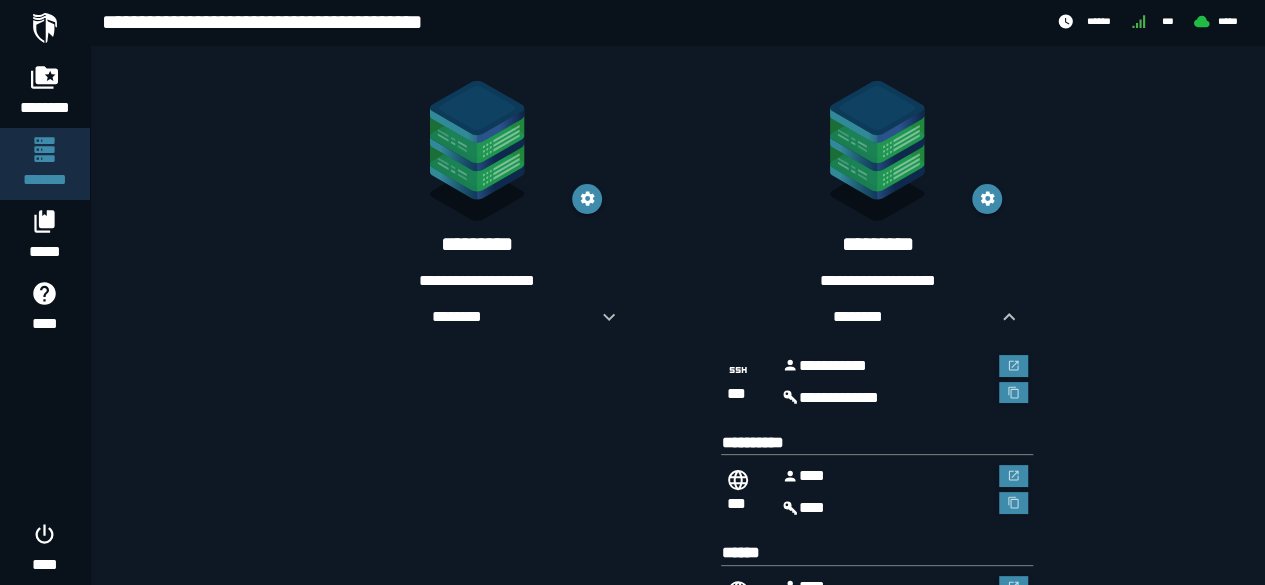 scroll, scrollTop: 404, scrollLeft: 0, axis: vertical 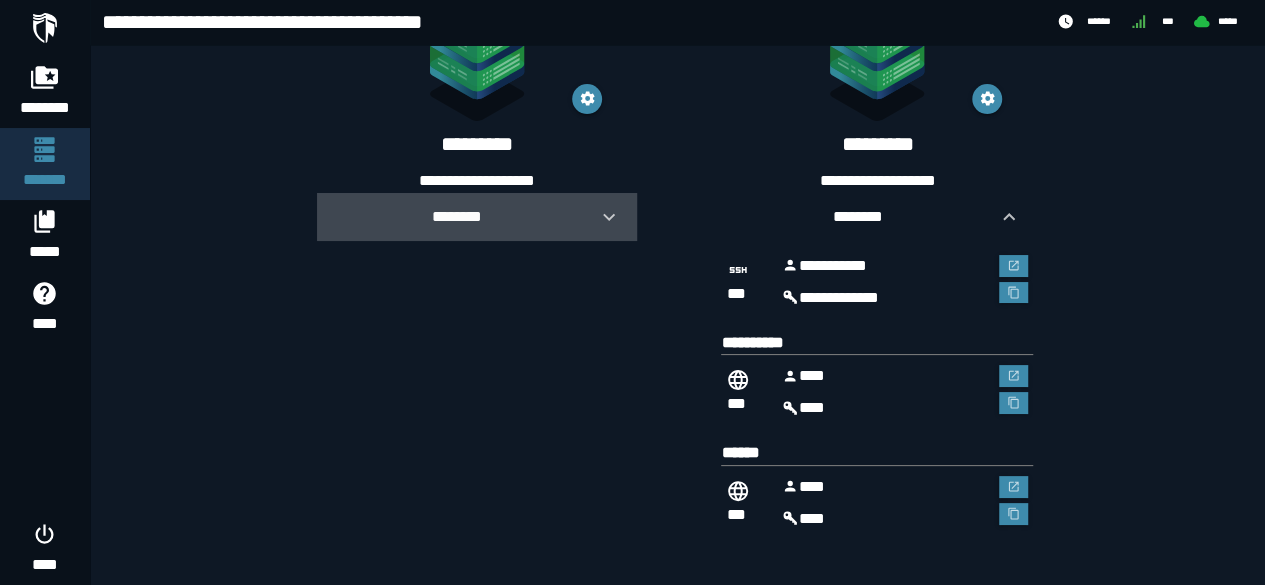 click 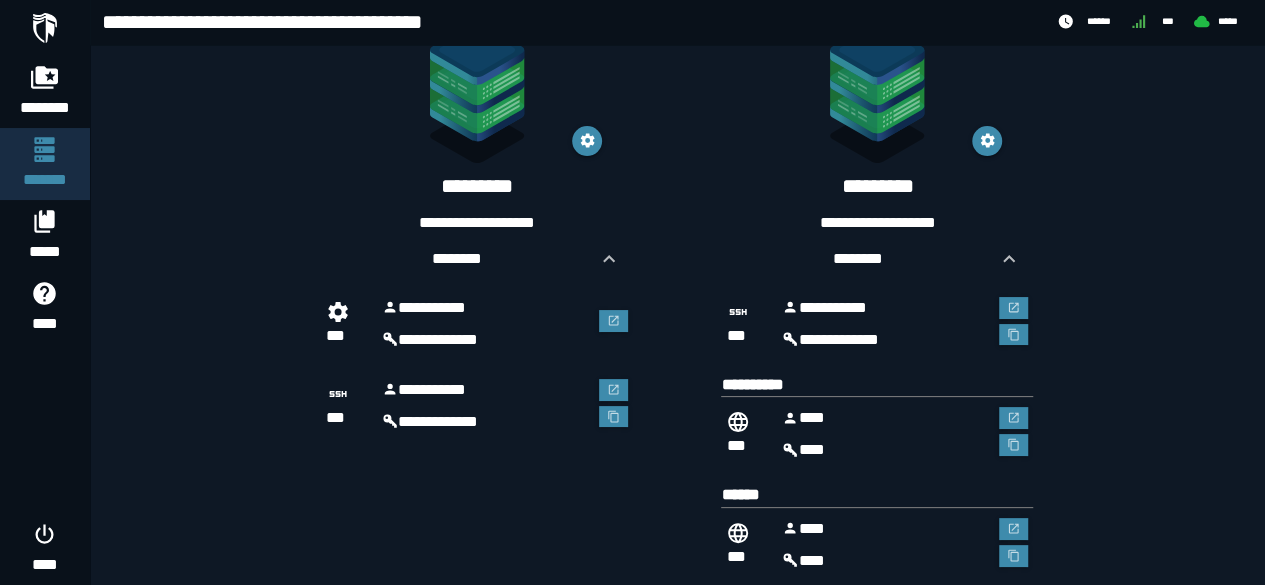 scroll, scrollTop: 408, scrollLeft: 0, axis: vertical 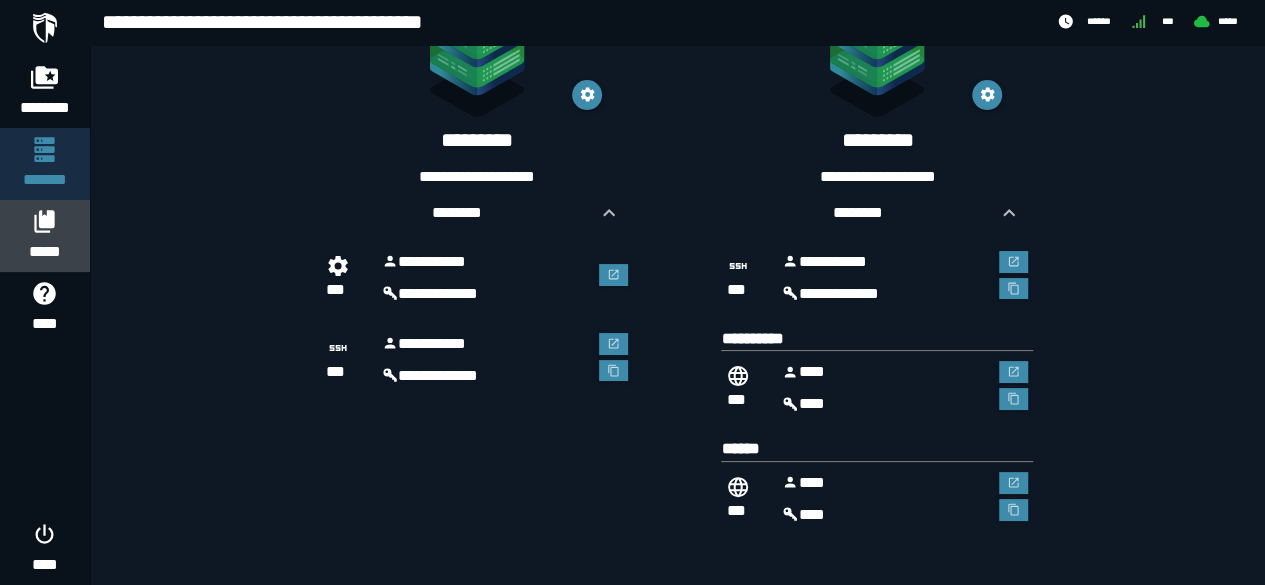 click on "*****" 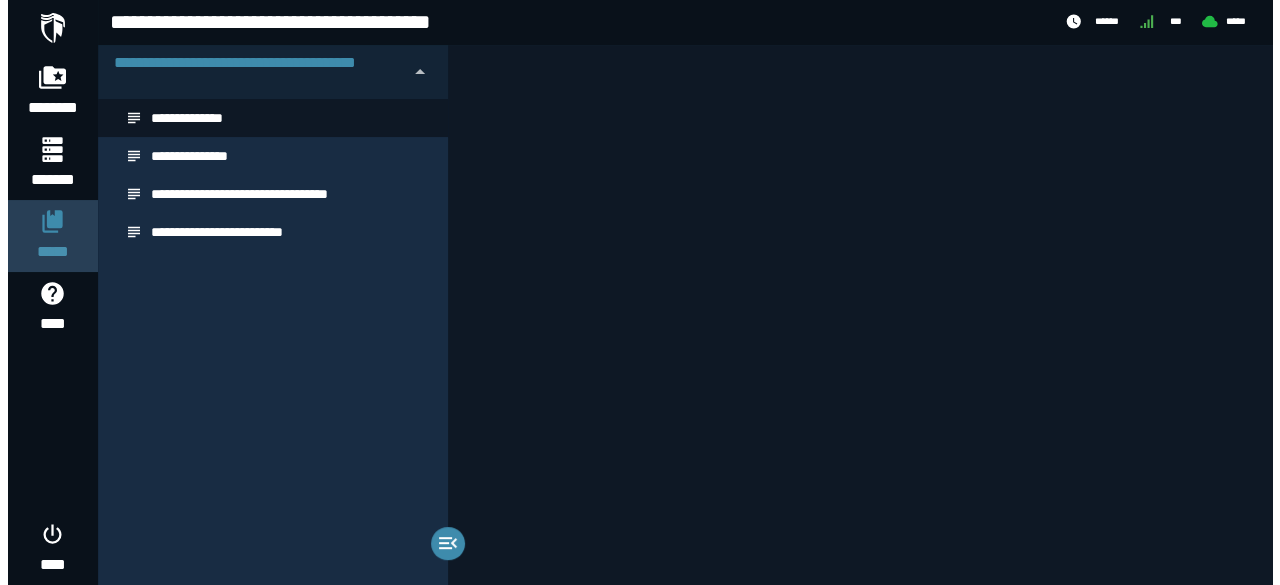scroll, scrollTop: 0, scrollLeft: 0, axis: both 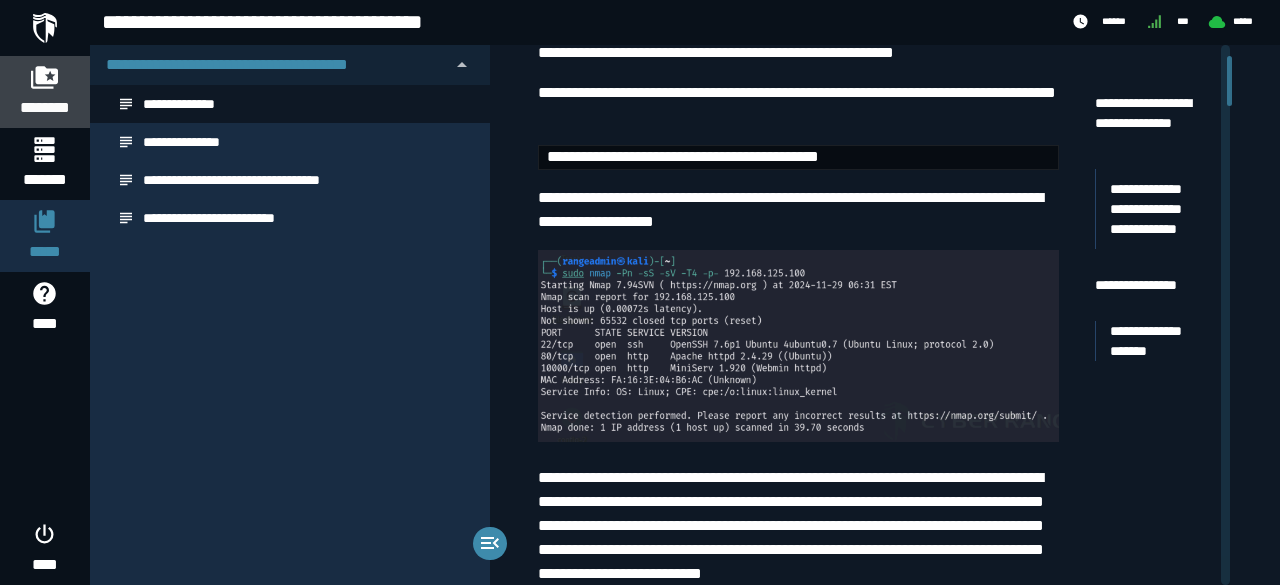 click on "********" at bounding box center [45, 108] 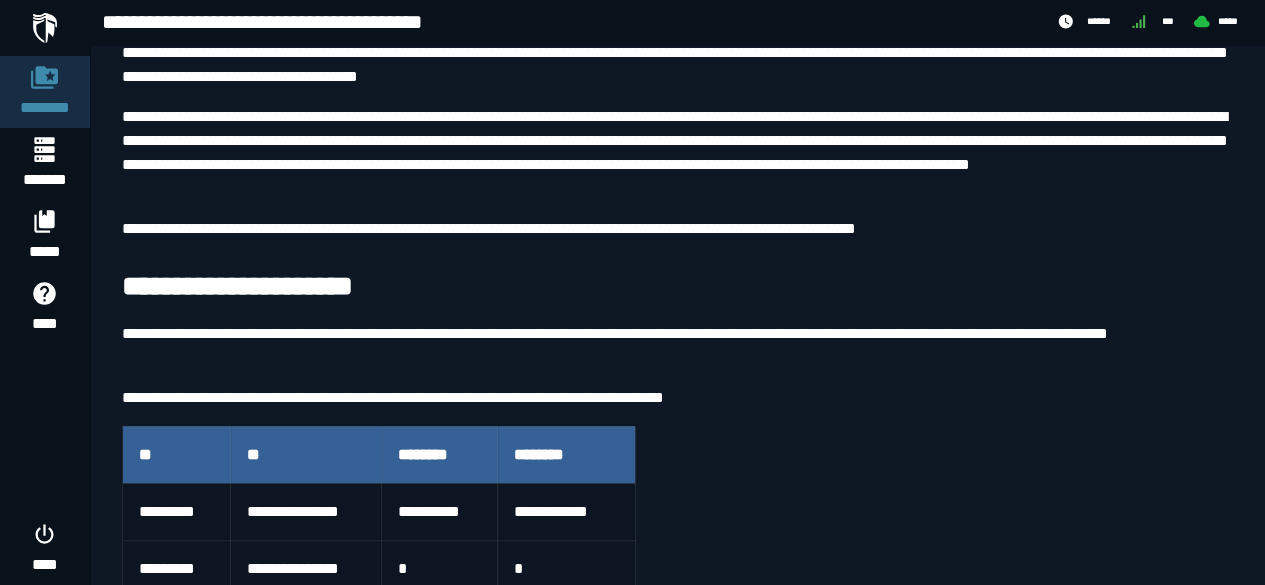 scroll, scrollTop: 442, scrollLeft: 0, axis: vertical 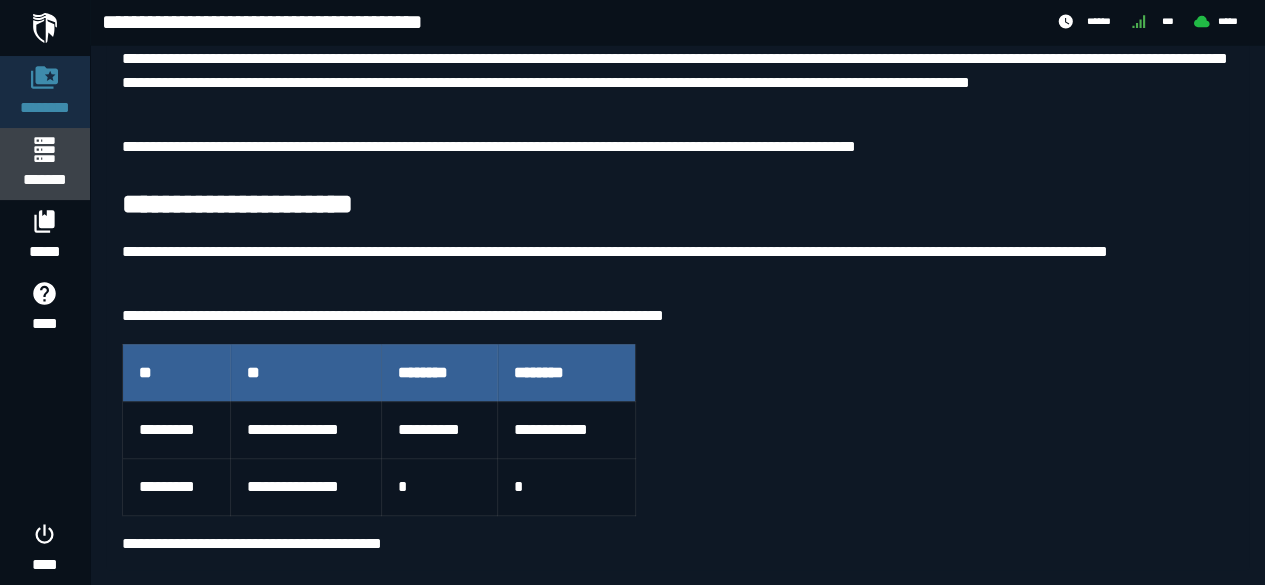 drag, startPoint x: 37, startPoint y: 175, endPoint x: 66, endPoint y: 193, distance: 34.132095 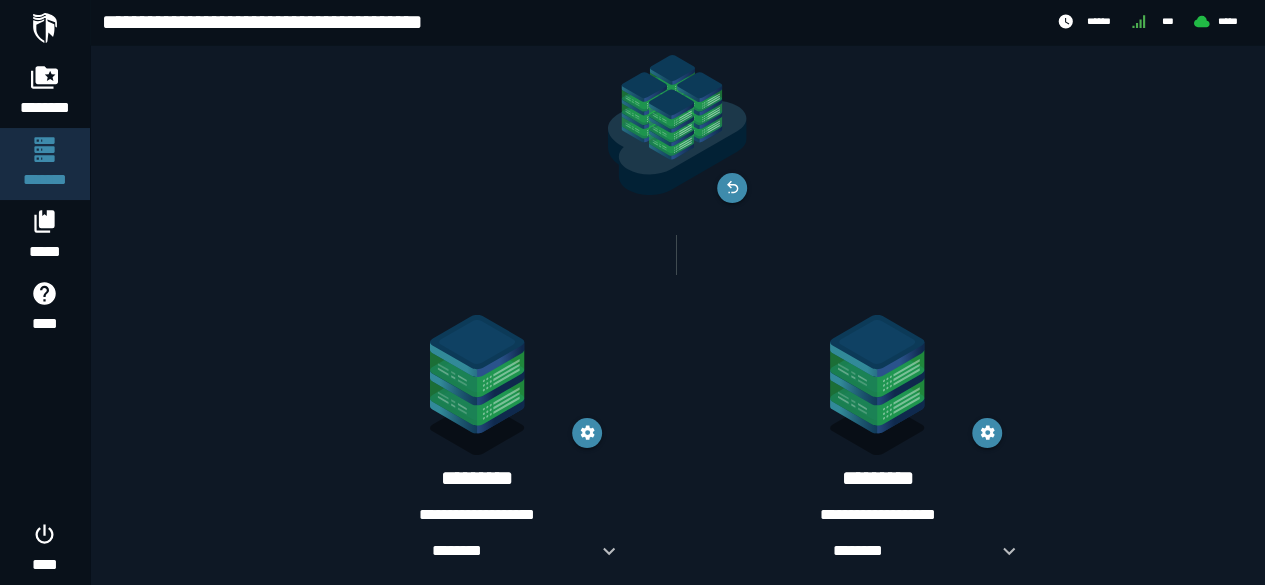 scroll, scrollTop: 100, scrollLeft: 0, axis: vertical 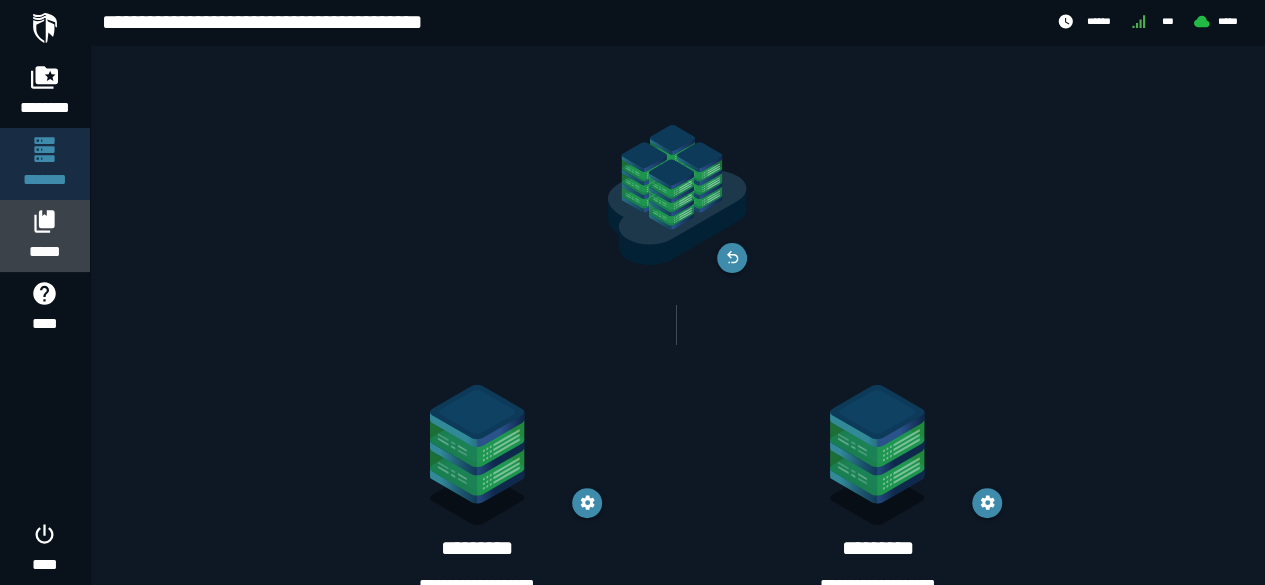 click 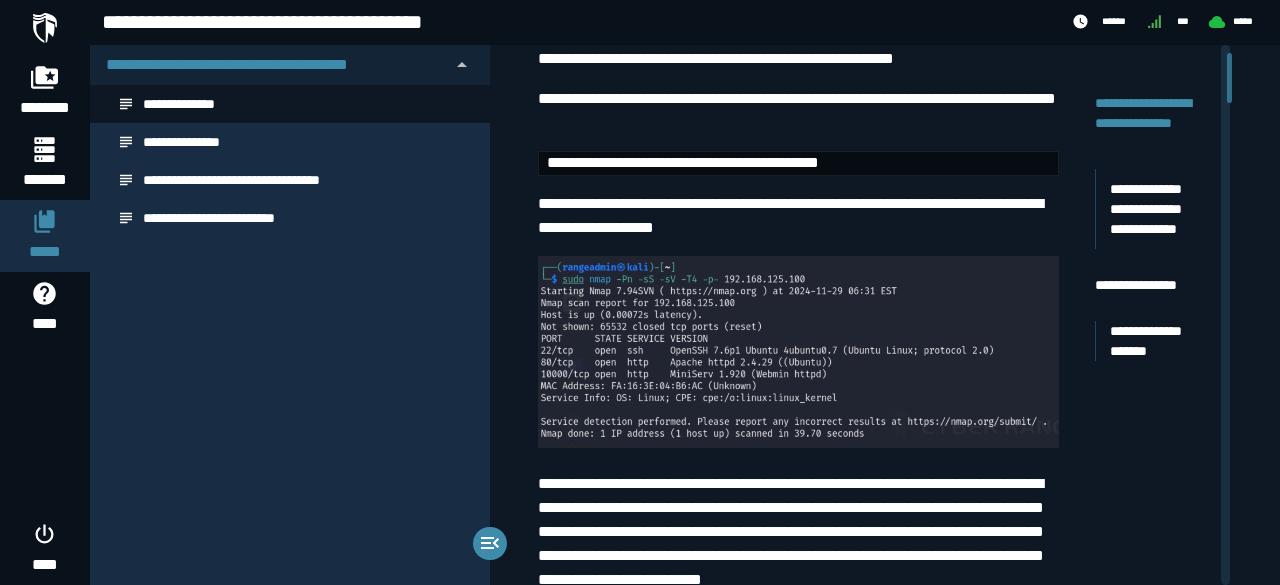 scroll, scrollTop: 100, scrollLeft: 0, axis: vertical 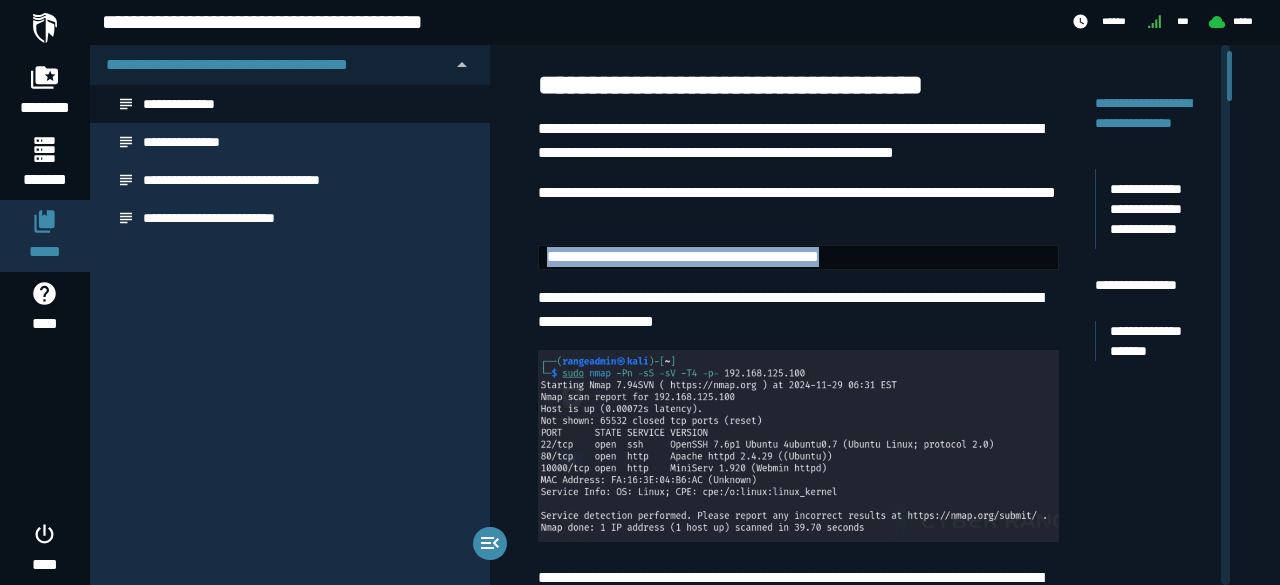 drag, startPoint x: 543, startPoint y: 289, endPoint x: 993, endPoint y: 297, distance: 450.0711 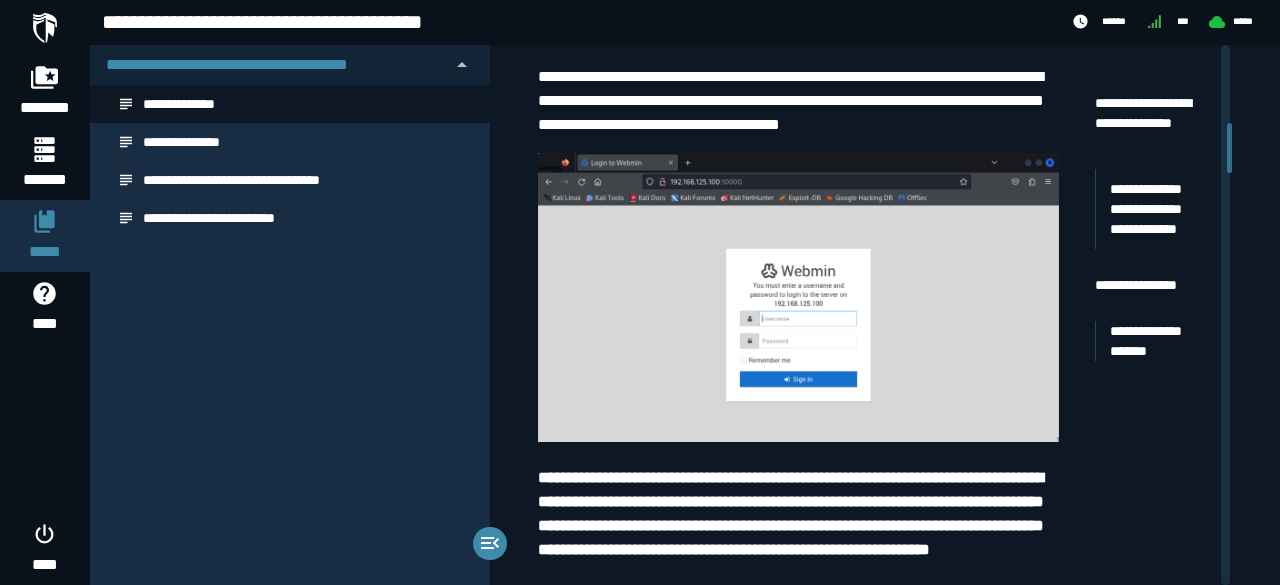 scroll, scrollTop: 1400, scrollLeft: 0, axis: vertical 